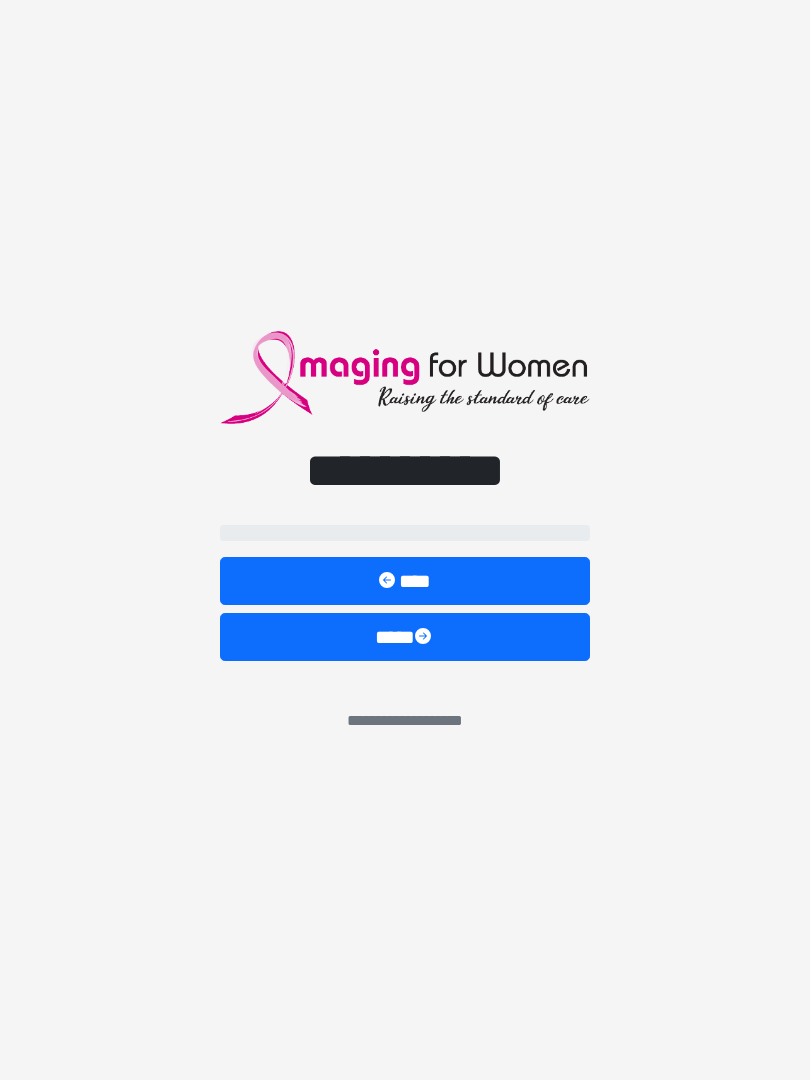 scroll, scrollTop: 0, scrollLeft: 0, axis: both 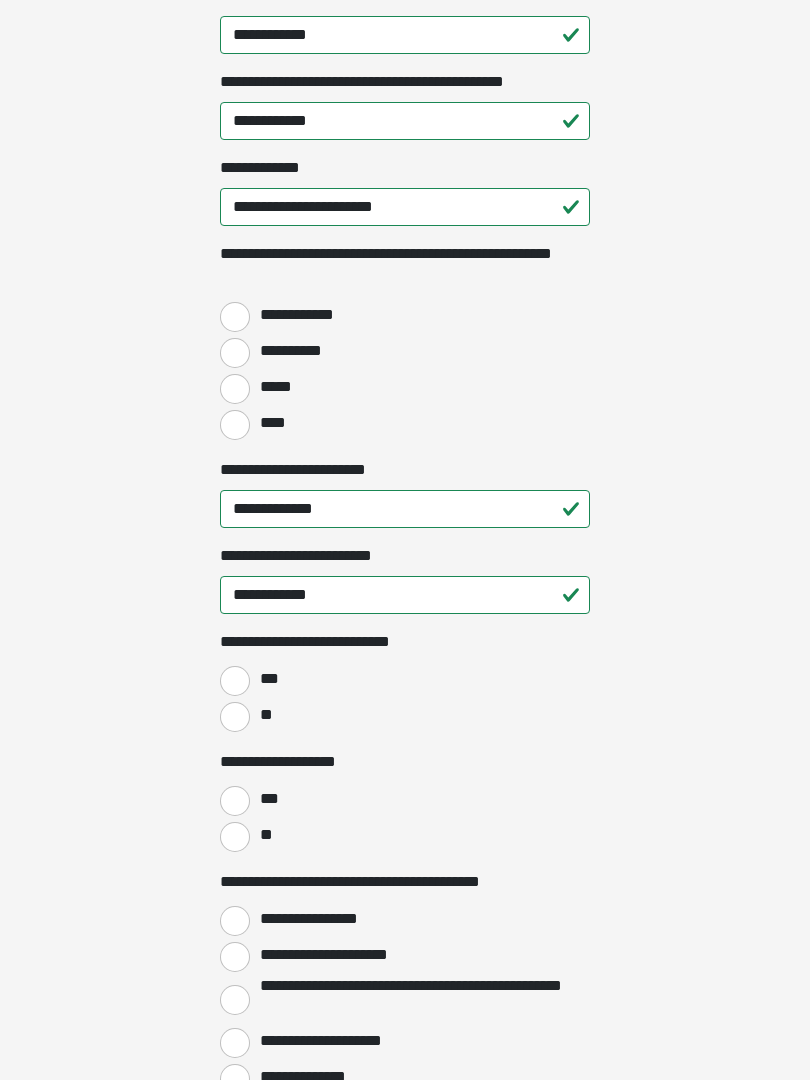 click on "**" at bounding box center (235, 717) 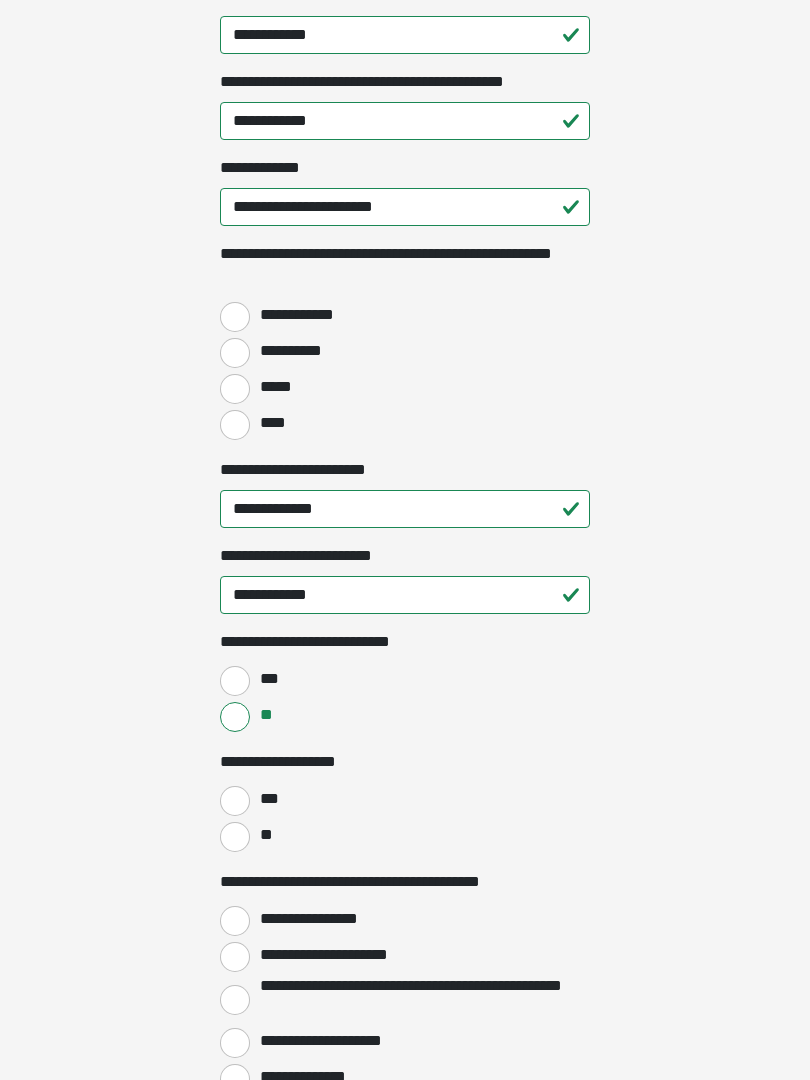 click on "**" at bounding box center [235, 837] 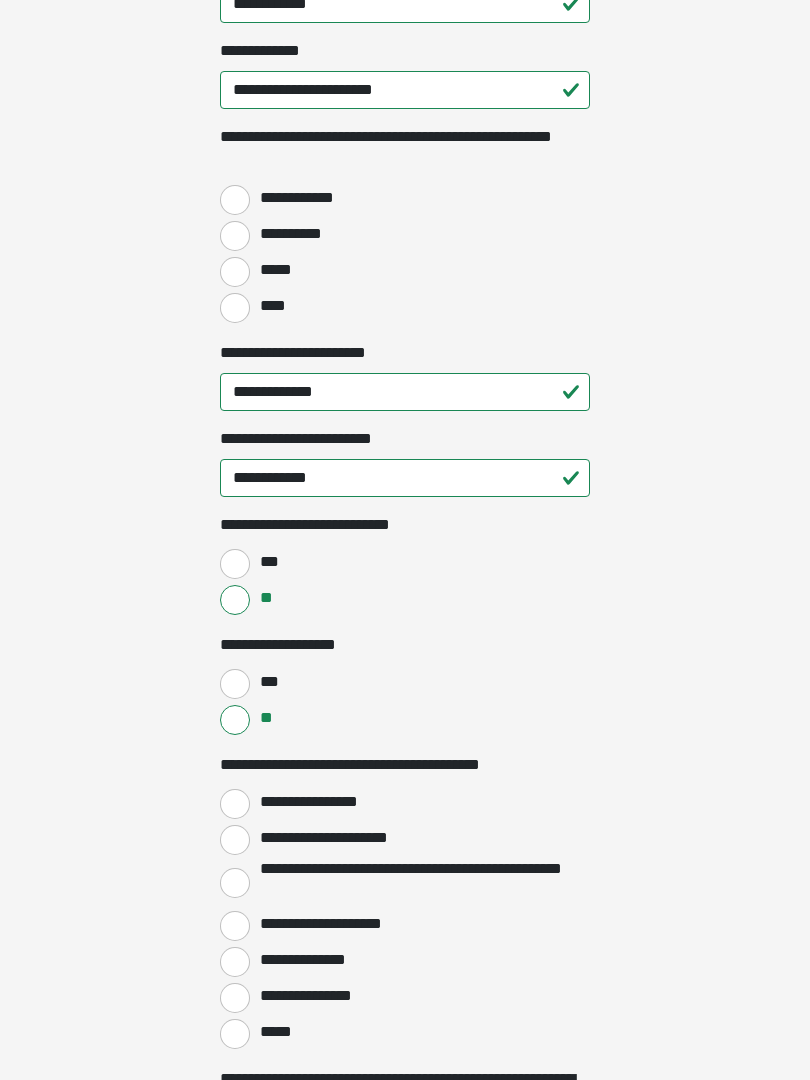 scroll, scrollTop: 2689, scrollLeft: 0, axis: vertical 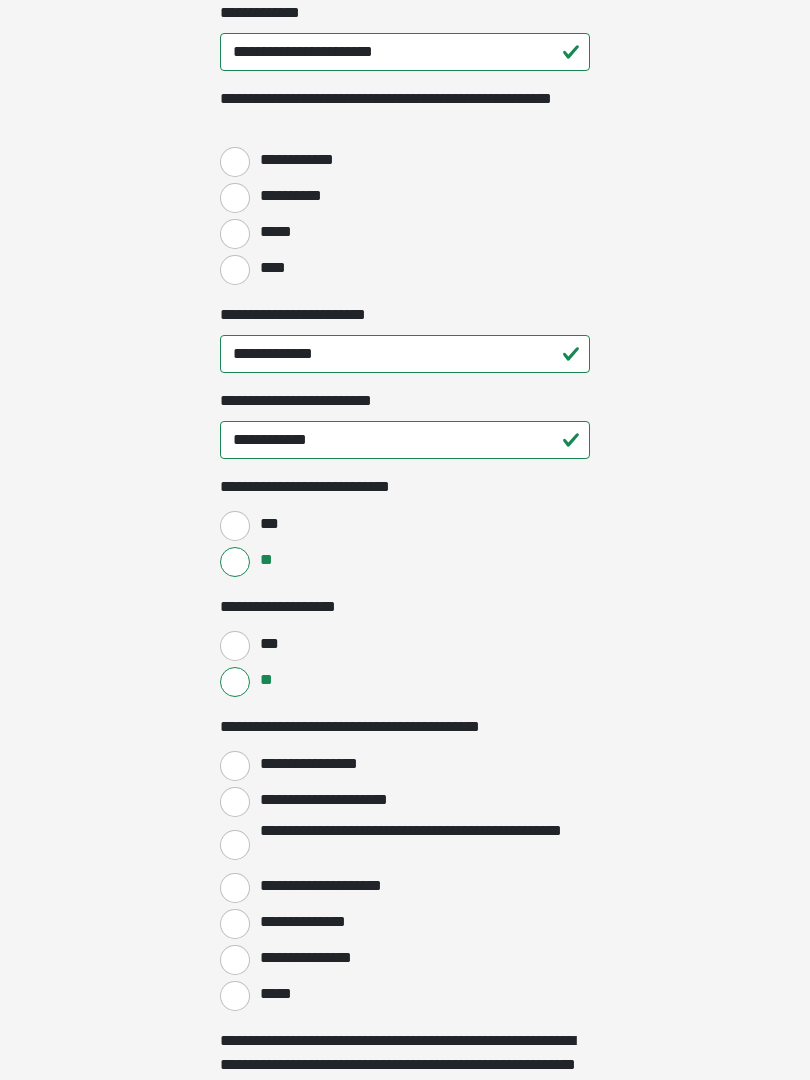 click on "*****" at bounding box center (235, 996) 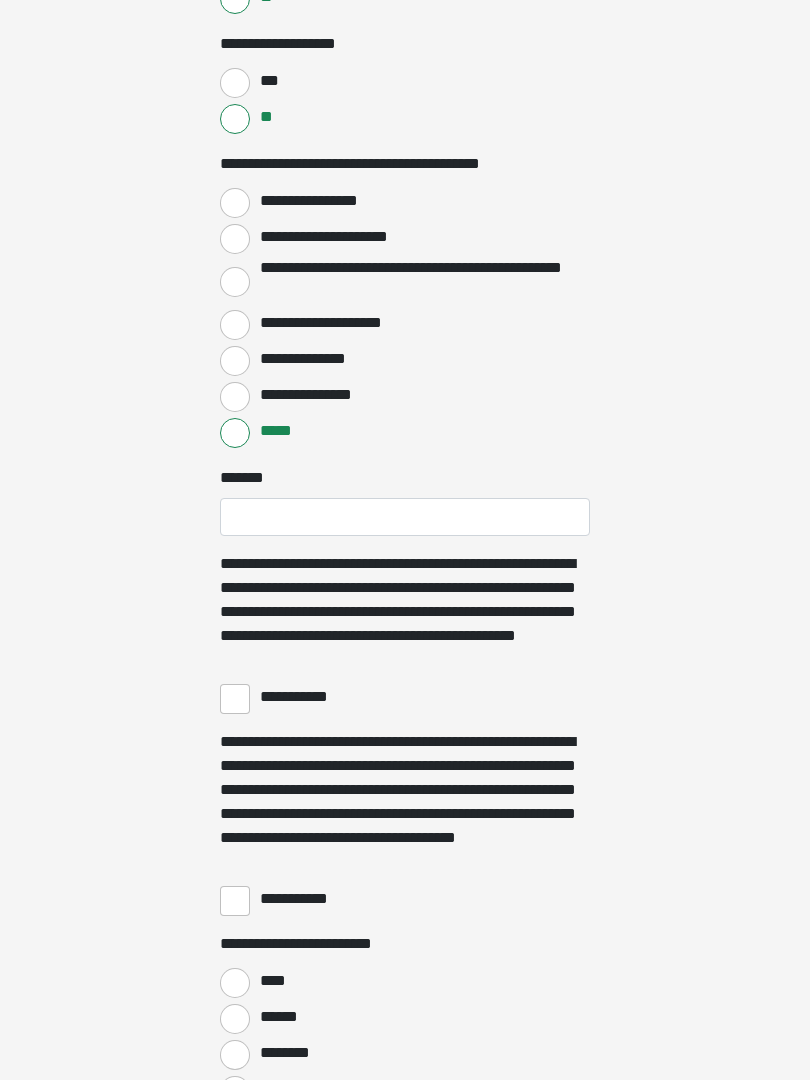 scroll, scrollTop: 3252, scrollLeft: 0, axis: vertical 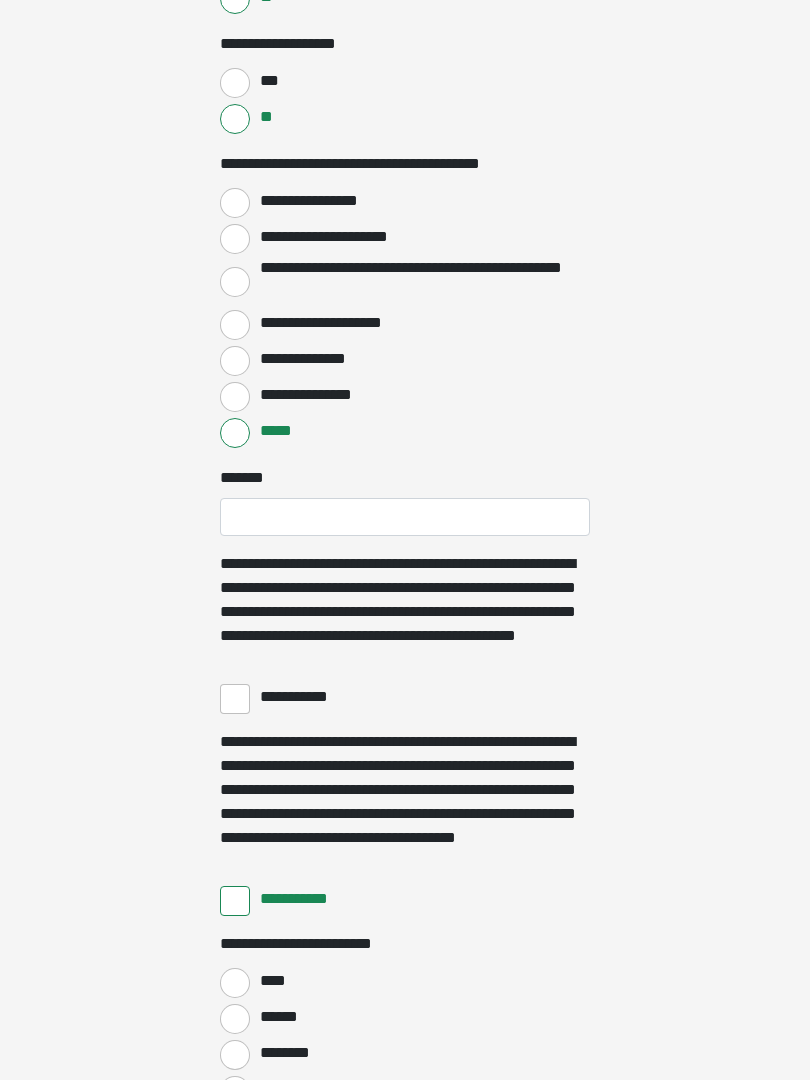 click on "**********" at bounding box center [235, 699] 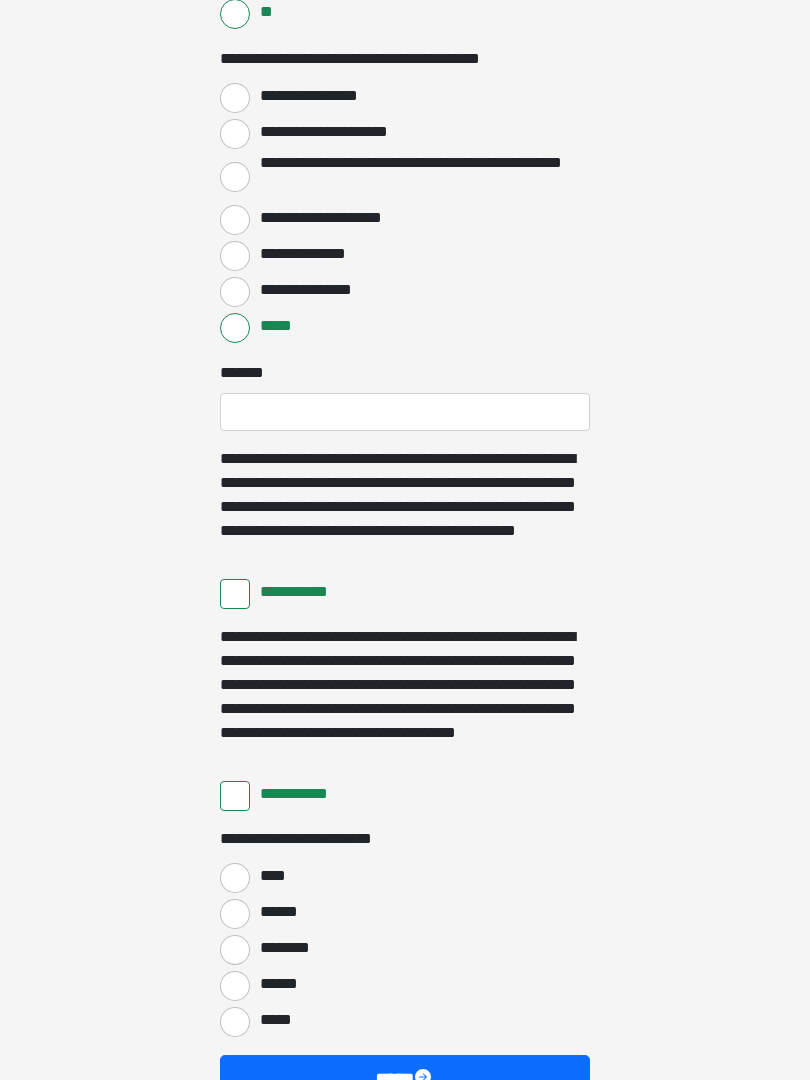 scroll, scrollTop: 3483, scrollLeft: 0, axis: vertical 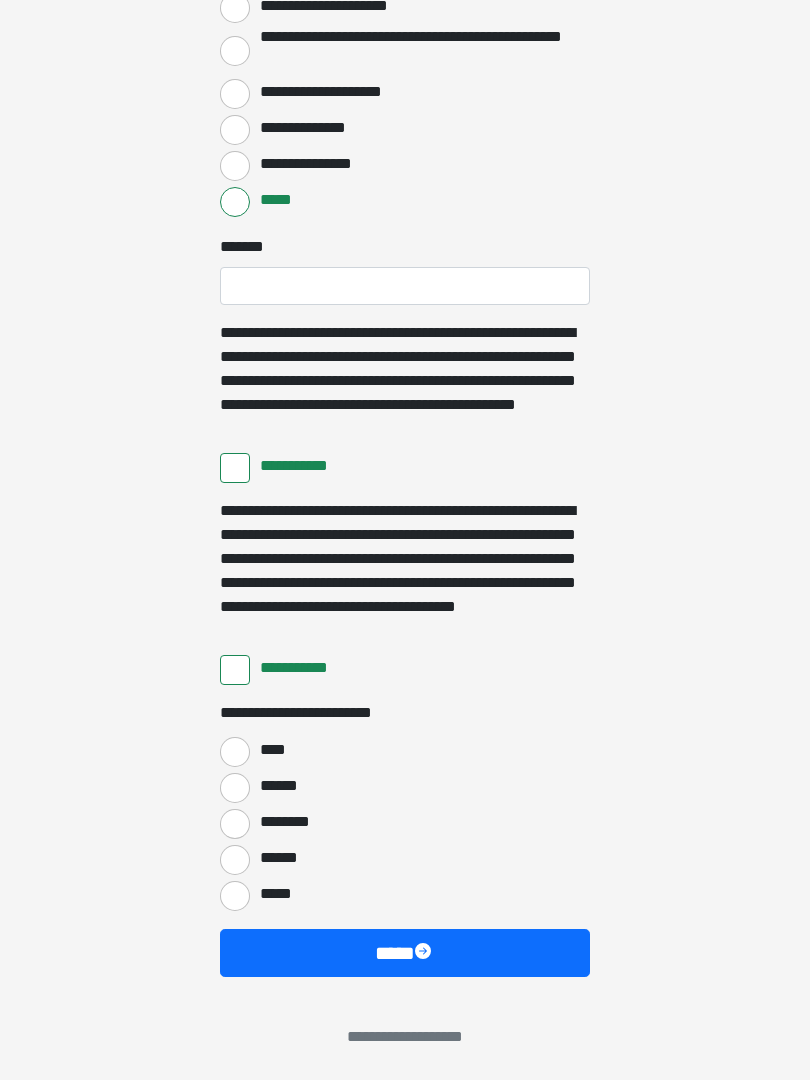 click on "****" at bounding box center [269, 750] 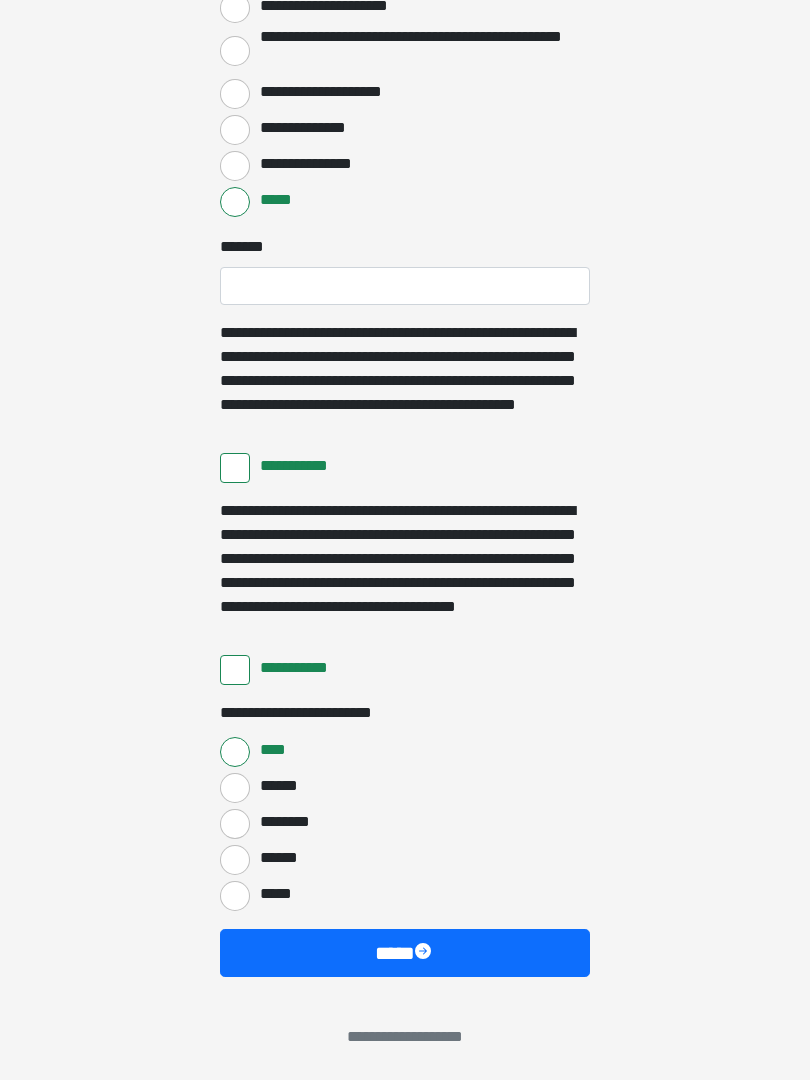 click on "****" at bounding box center [405, 953] 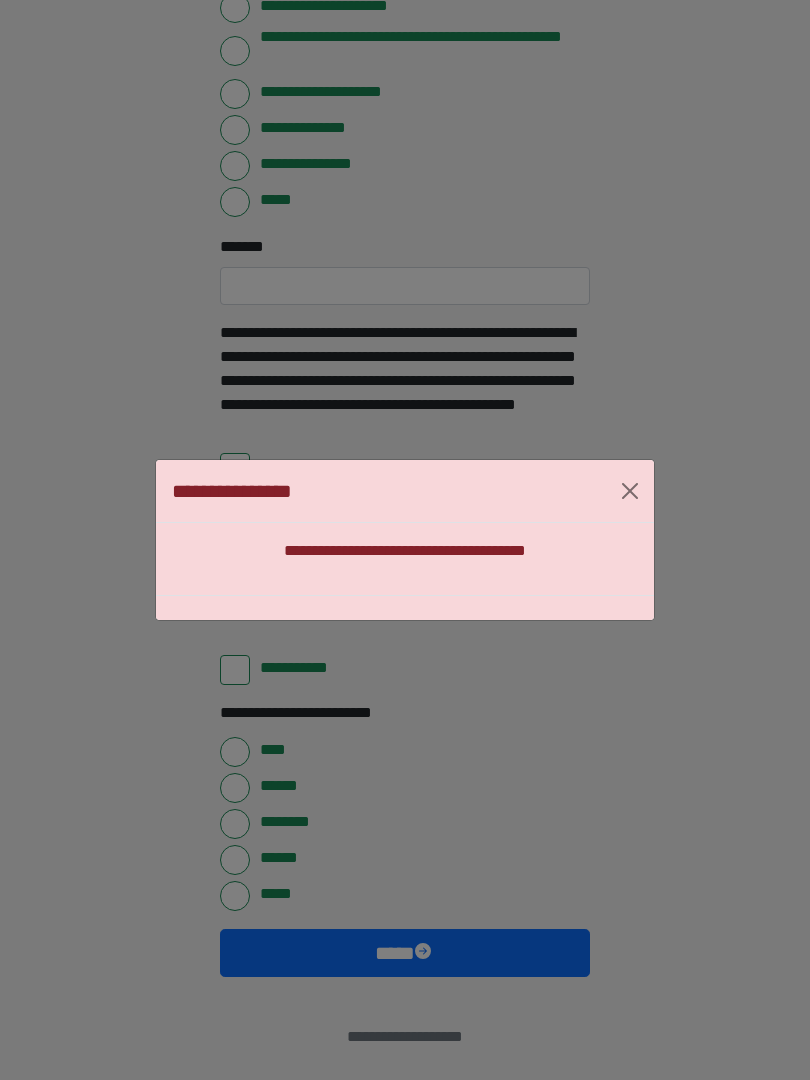 click at bounding box center [630, 491] 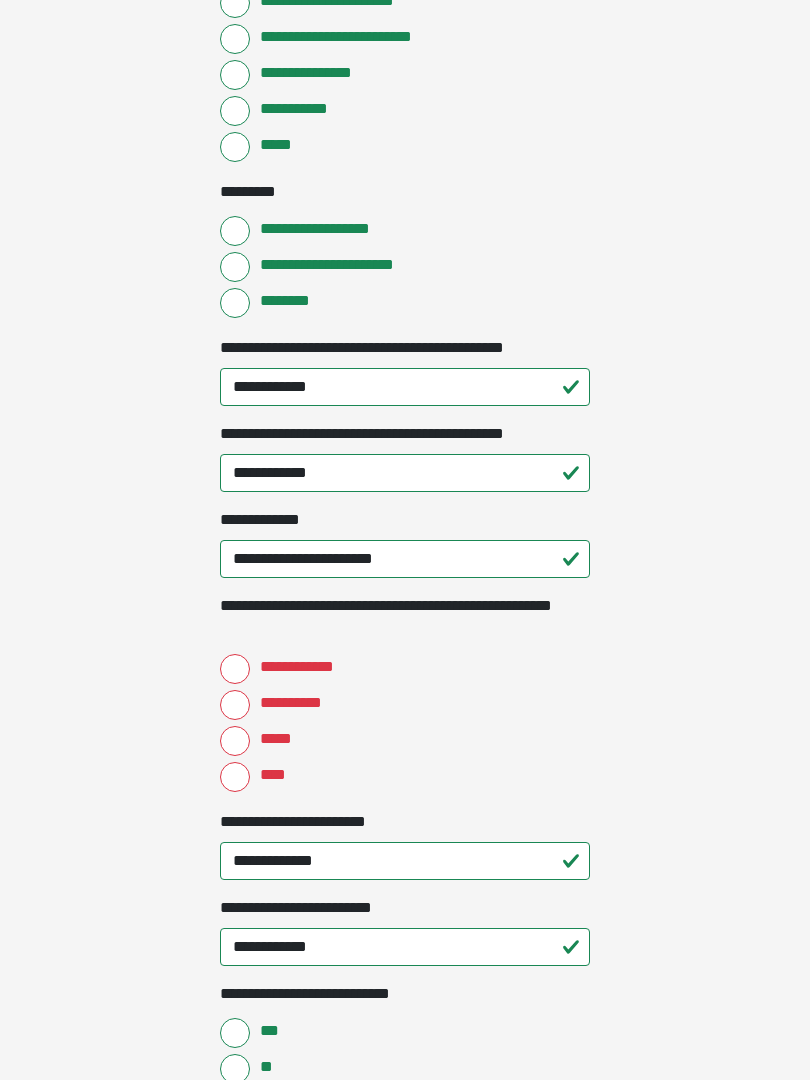 scroll, scrollTop: 2179, scrollLeft: 0, axis: vertical 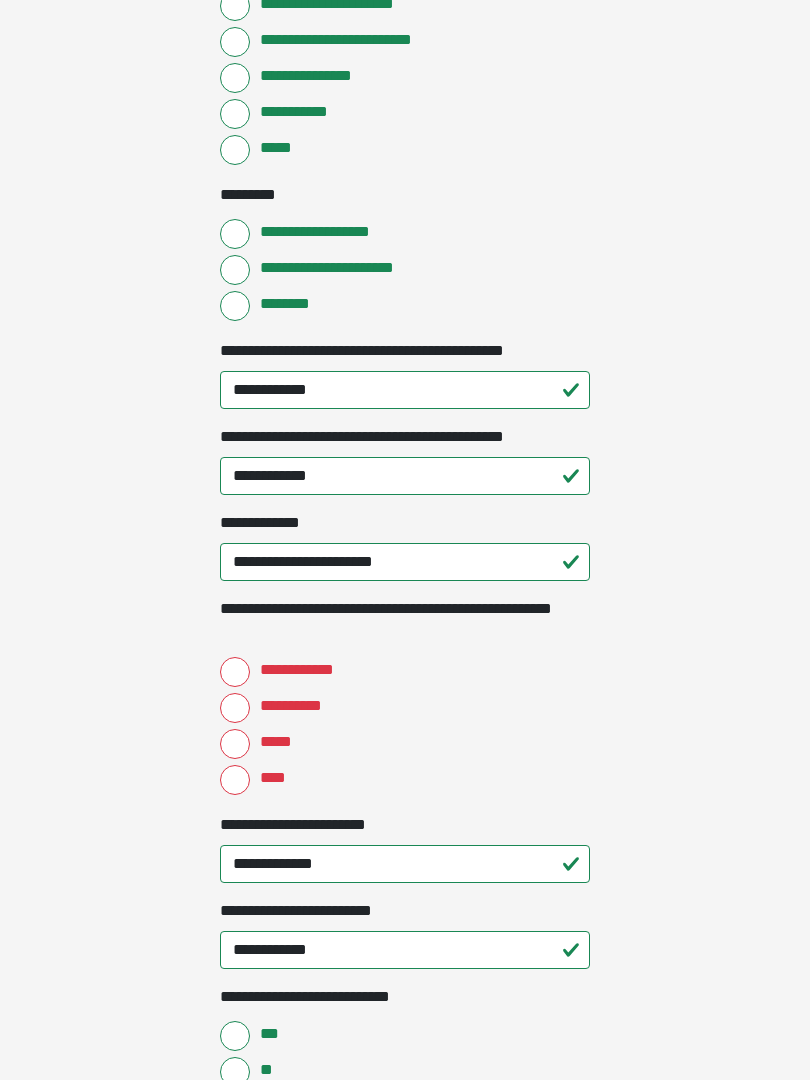 click on "****" at bounding box center [235, 780] 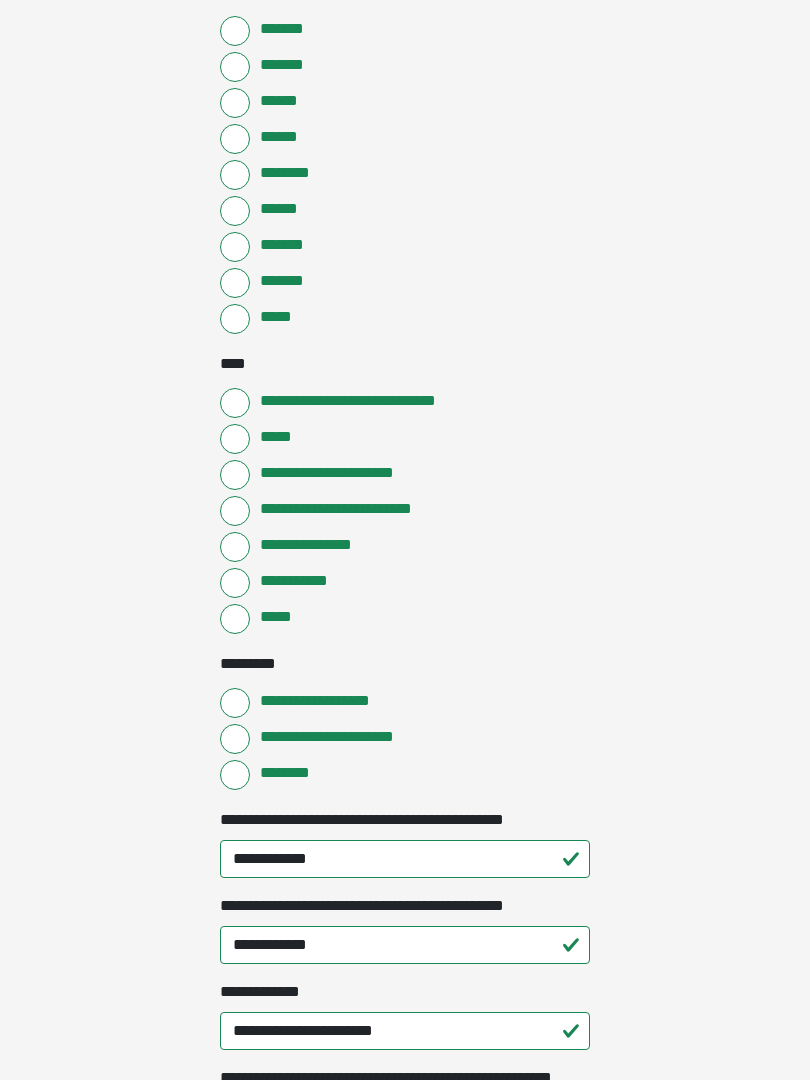 scroll, scrollTop: 1704, scrollLeft: 0, axis: vertical 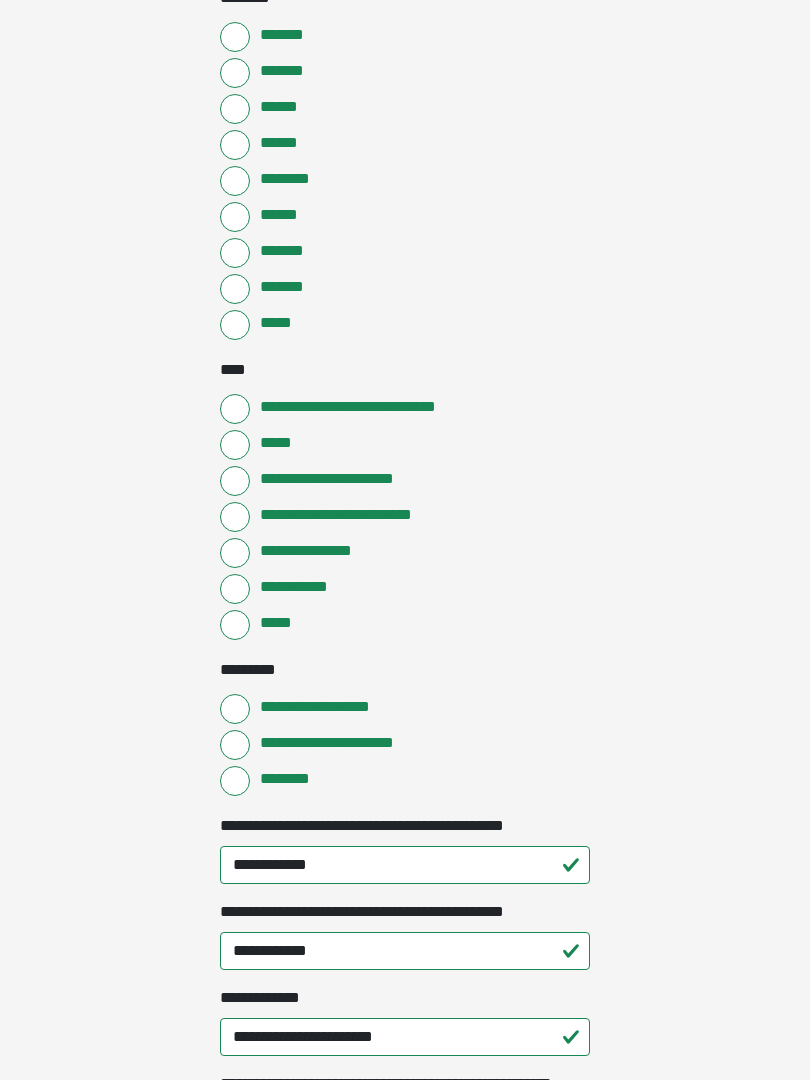 click on "**********" at bounding box center (235, 745) 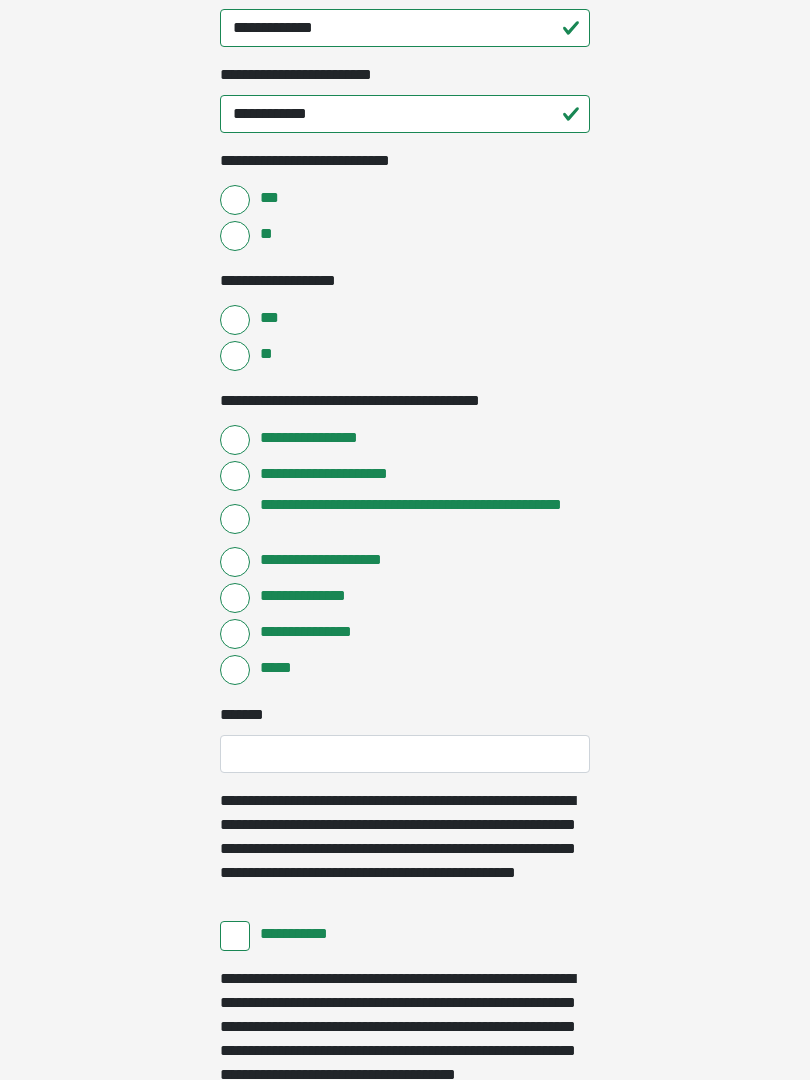scroll, scrollTop: 3483, scrollLeft: 0, axis: vertical 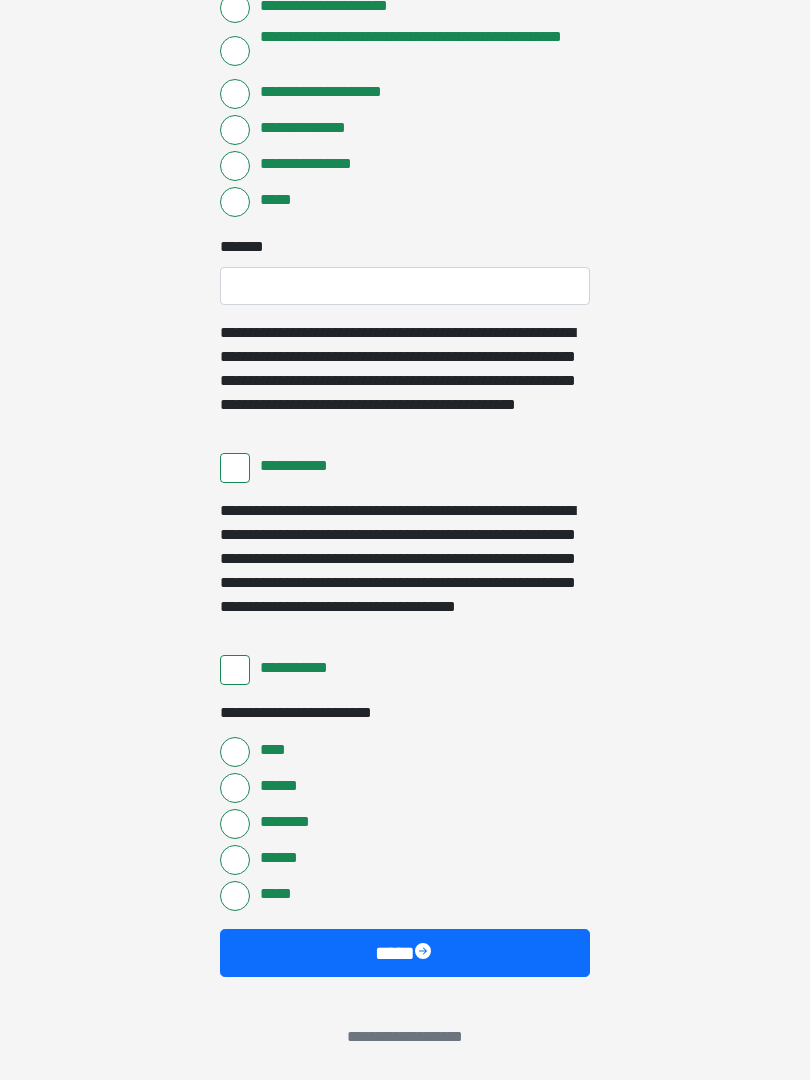 click on "****" at bounding box center [405, 953] 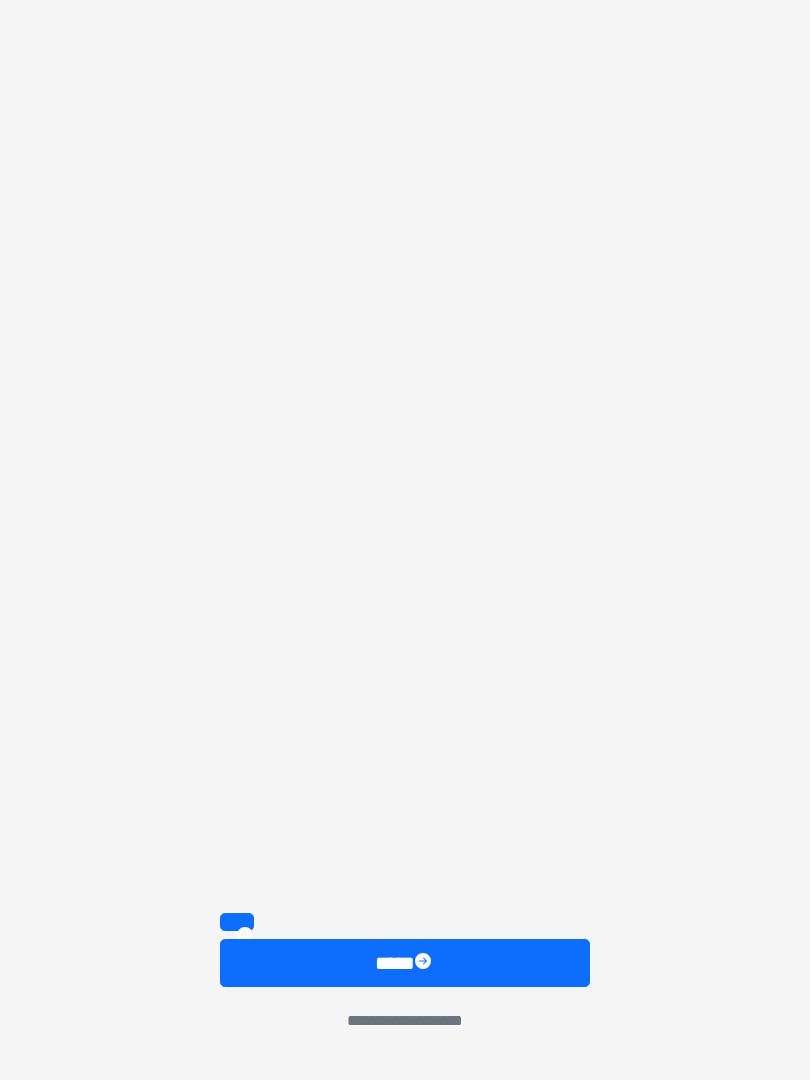scroll, scrollTop: 2419, scrollLeft: 0, axis: vertical 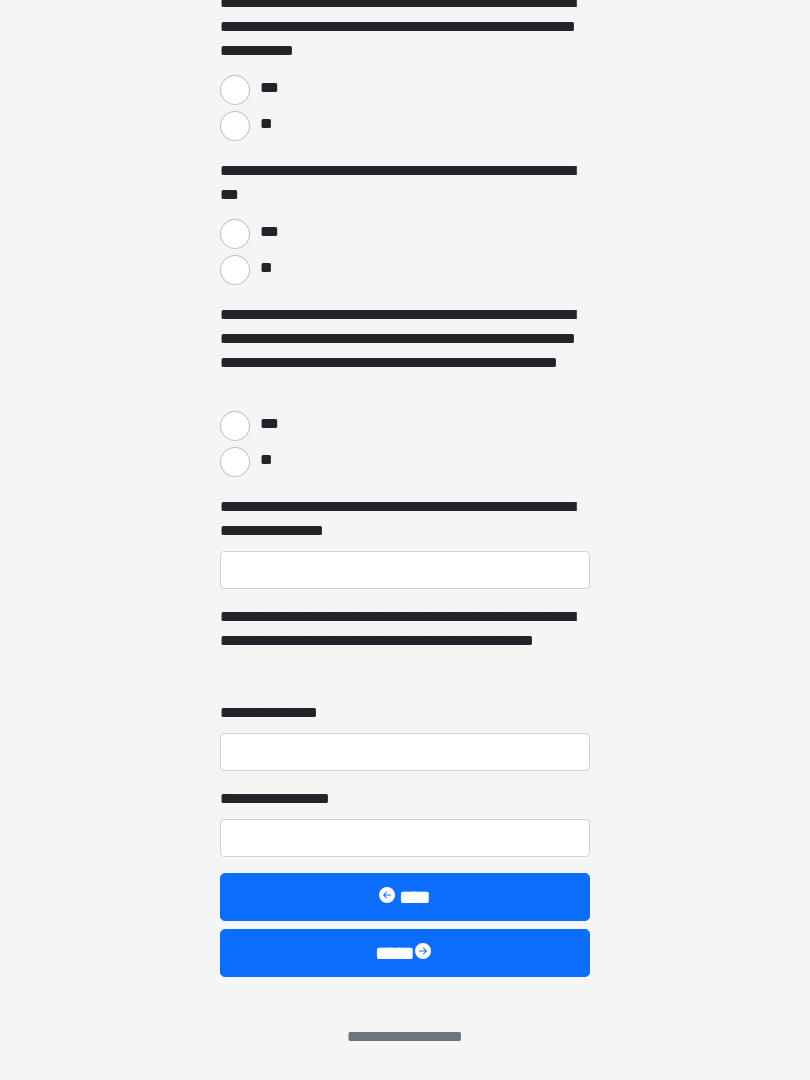 click at bounding box center (425, 953) 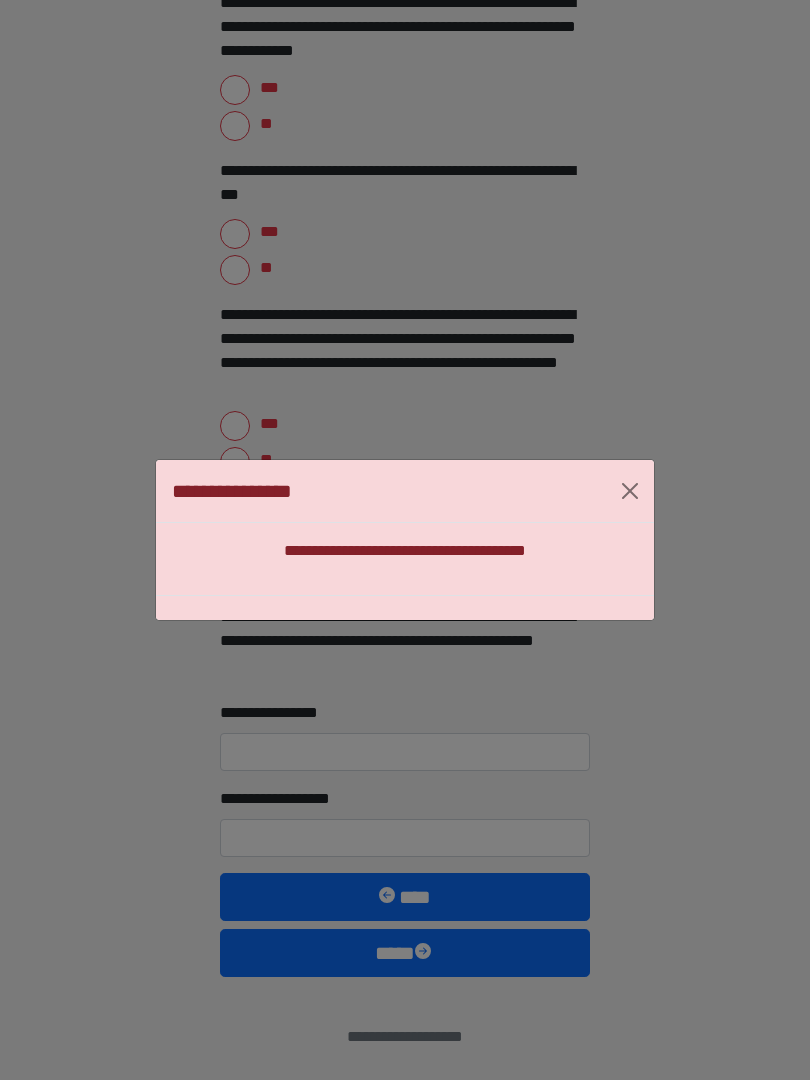 click on "**********" at bounding box center [405, 540] 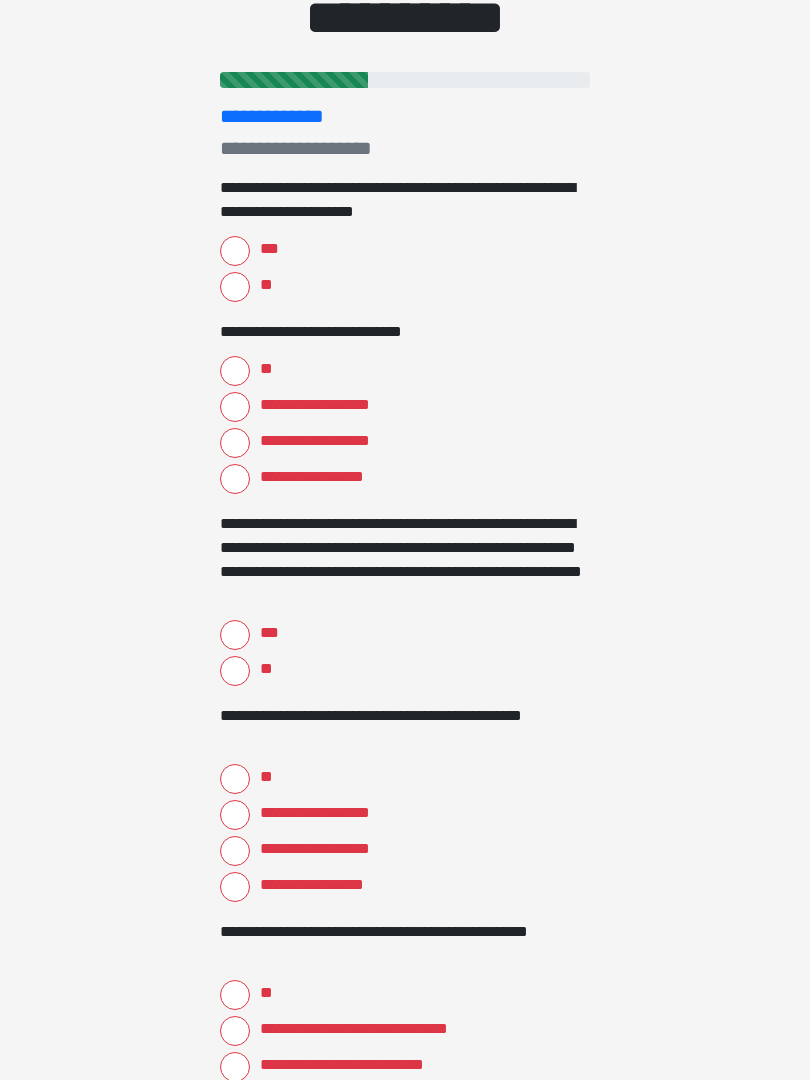 scroll, scrollTop: 0, scrollLeft: 0, axis: both 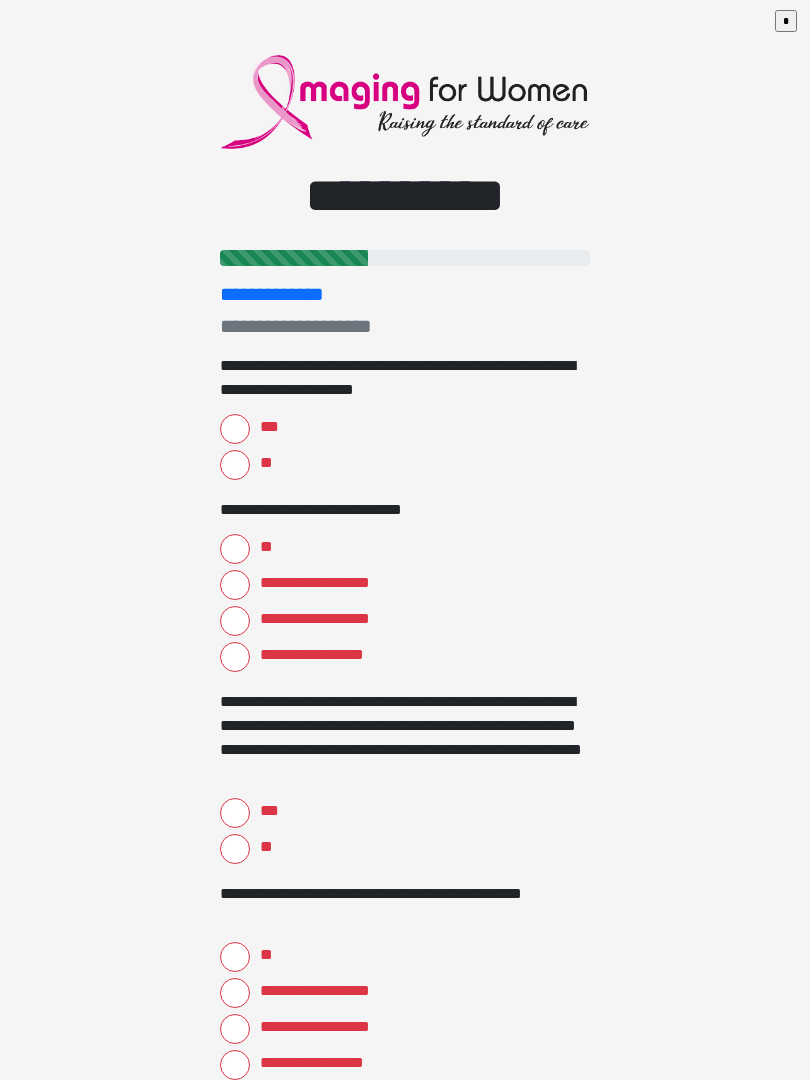 click on "***" at bounding box center (405, 427) 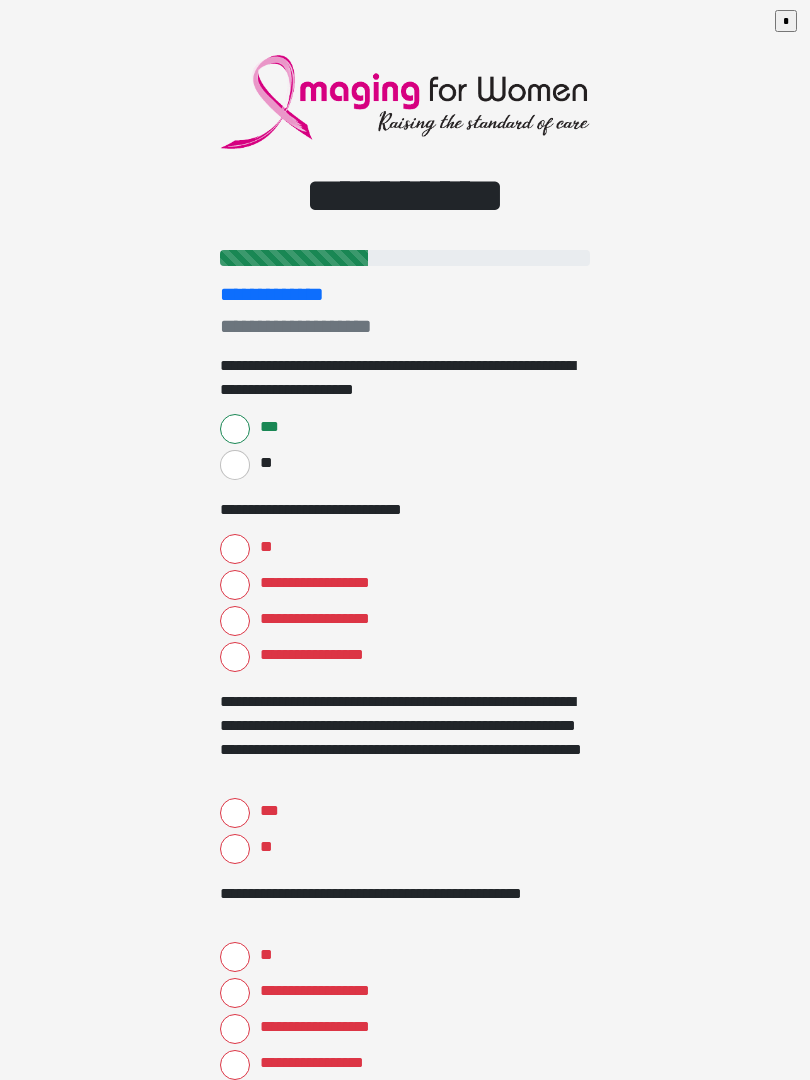 click on "**********" at bounding box center (235, 585) 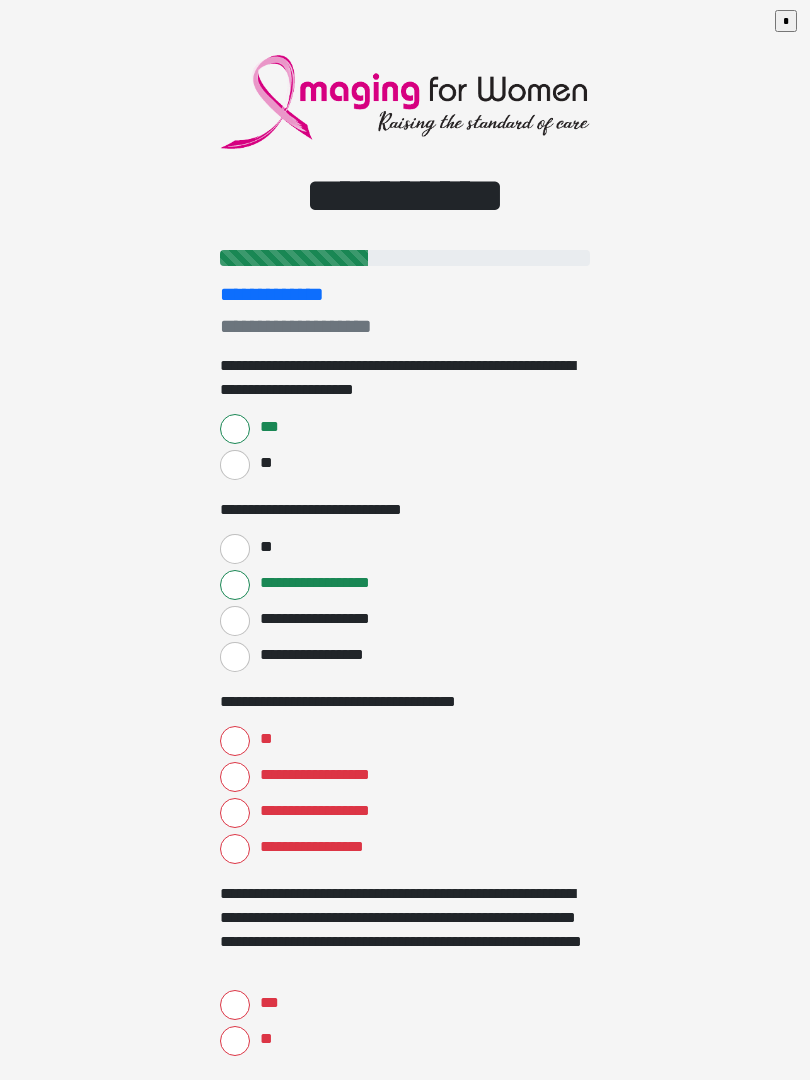 click on "**" at bounding box center [235, 741] 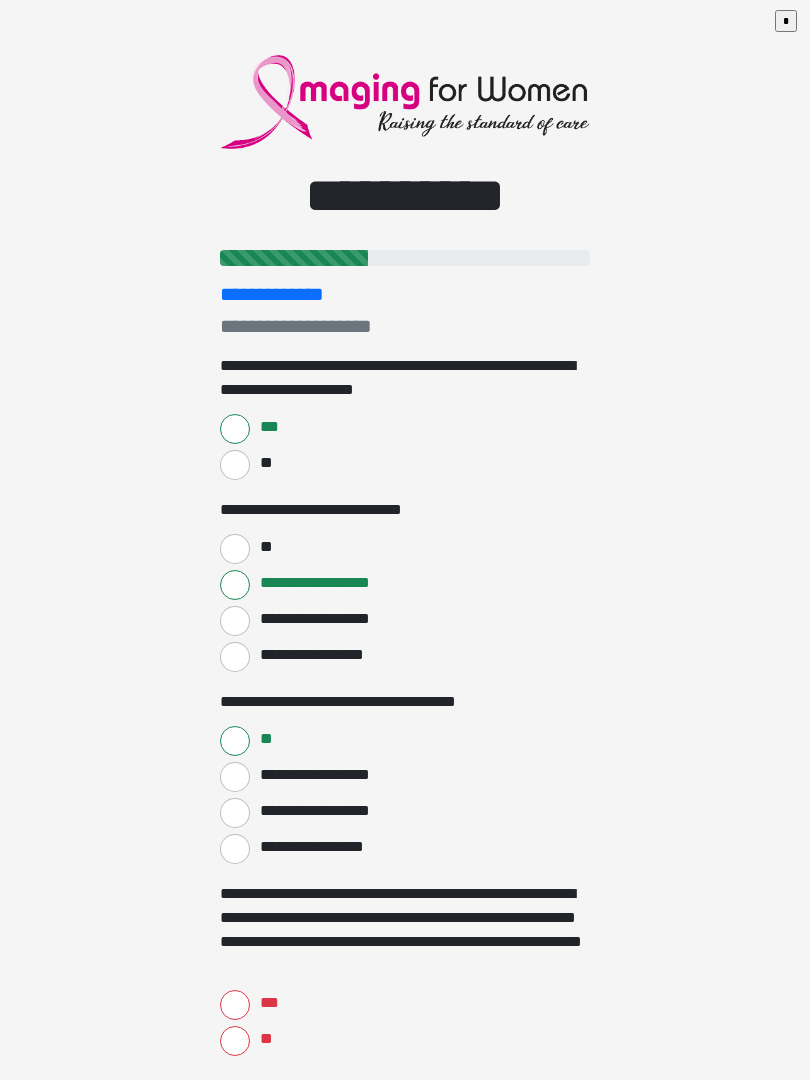 click on "***" at bounding box center (405, 1003) 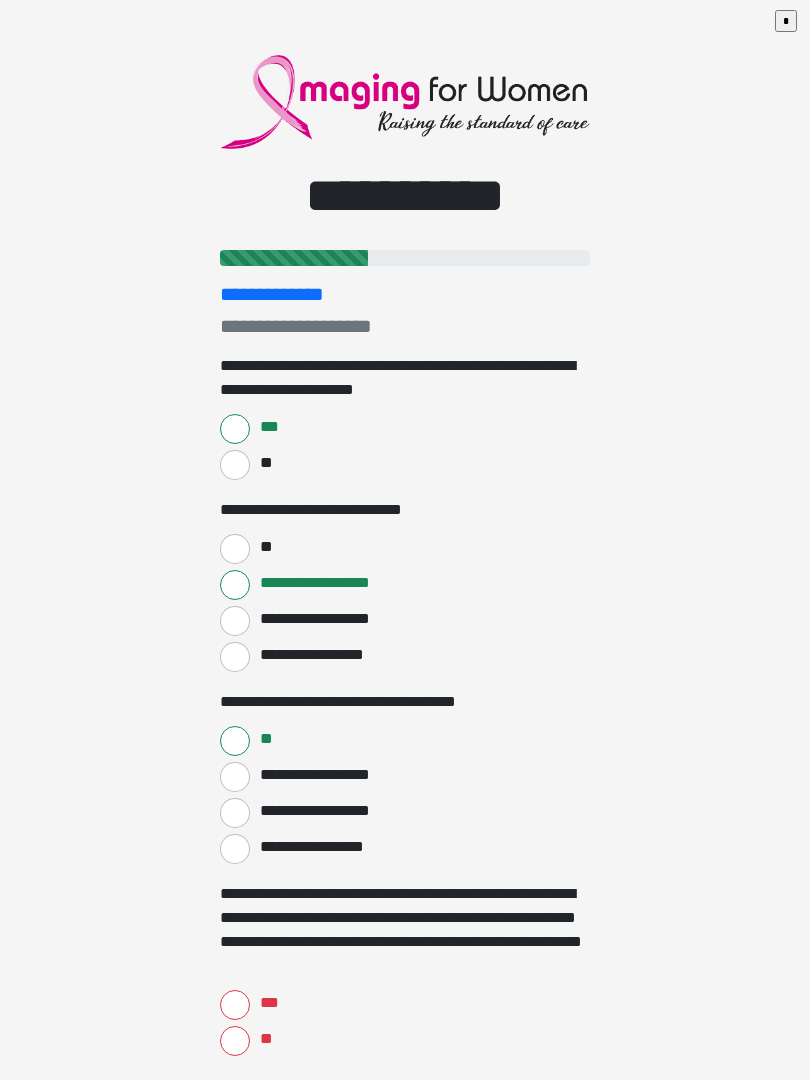 click on "***" at bounding box center [235, 1005] 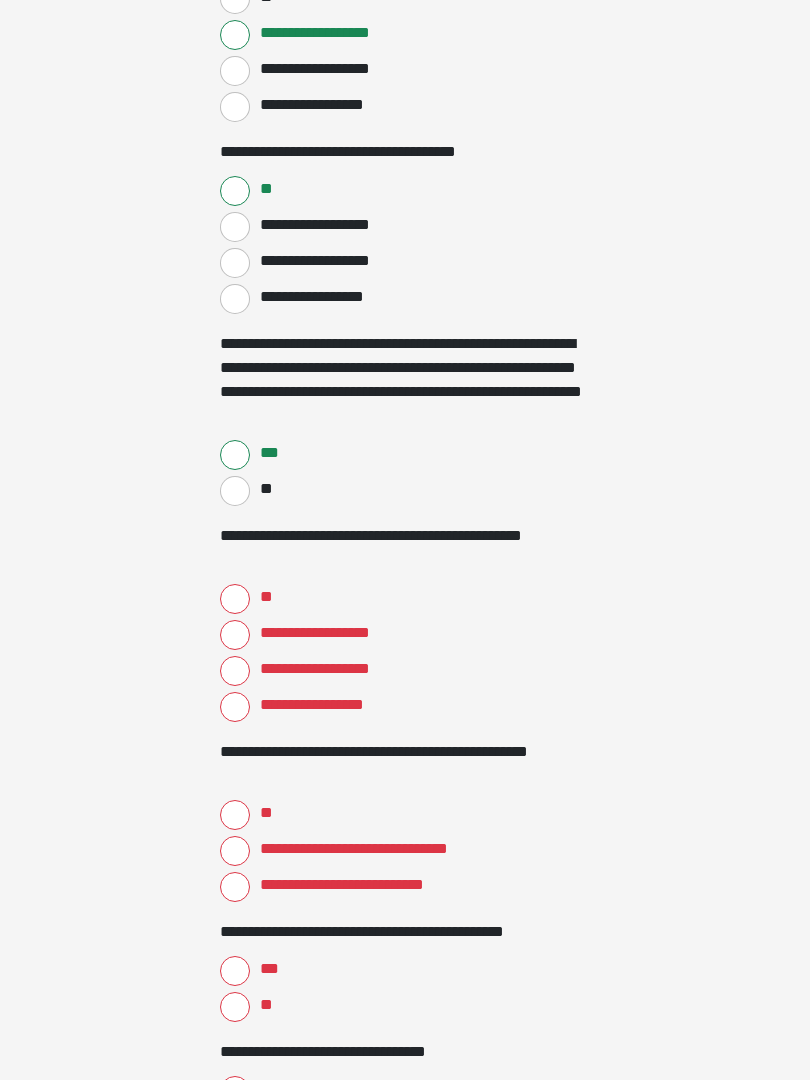 scroll, scrollTop: 532, scrollLeft: 0, axis: vertical 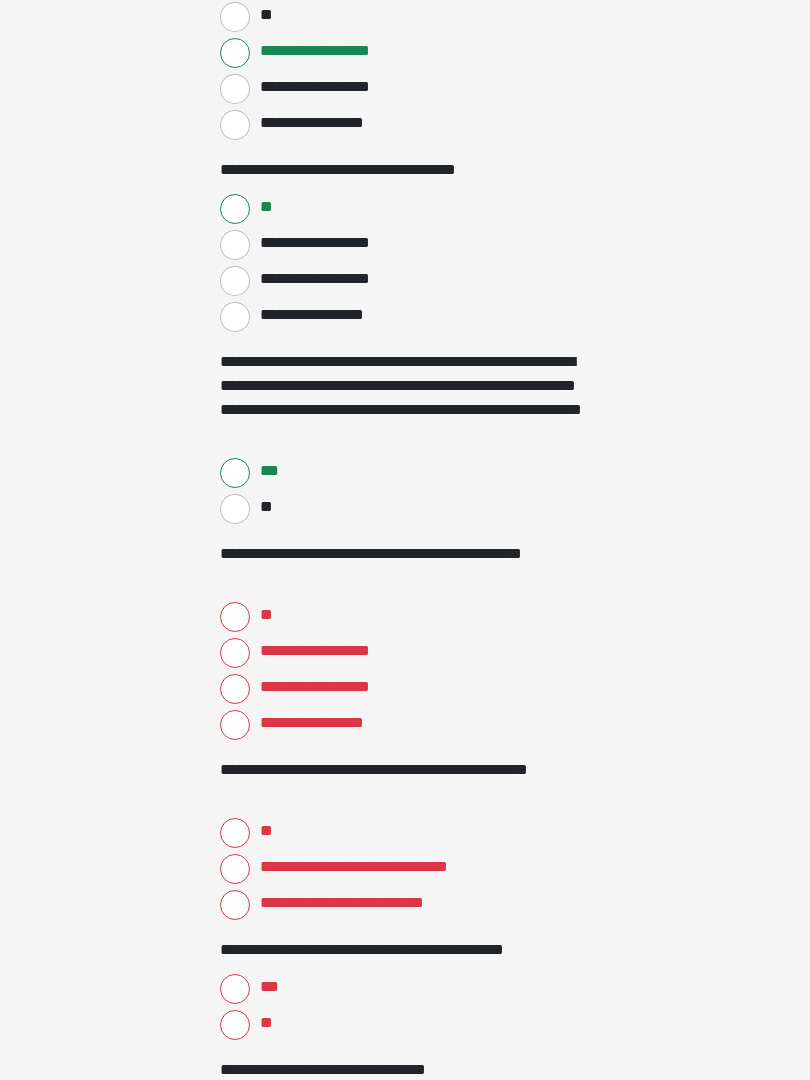 click on "**" at bounding box center [235, 617] 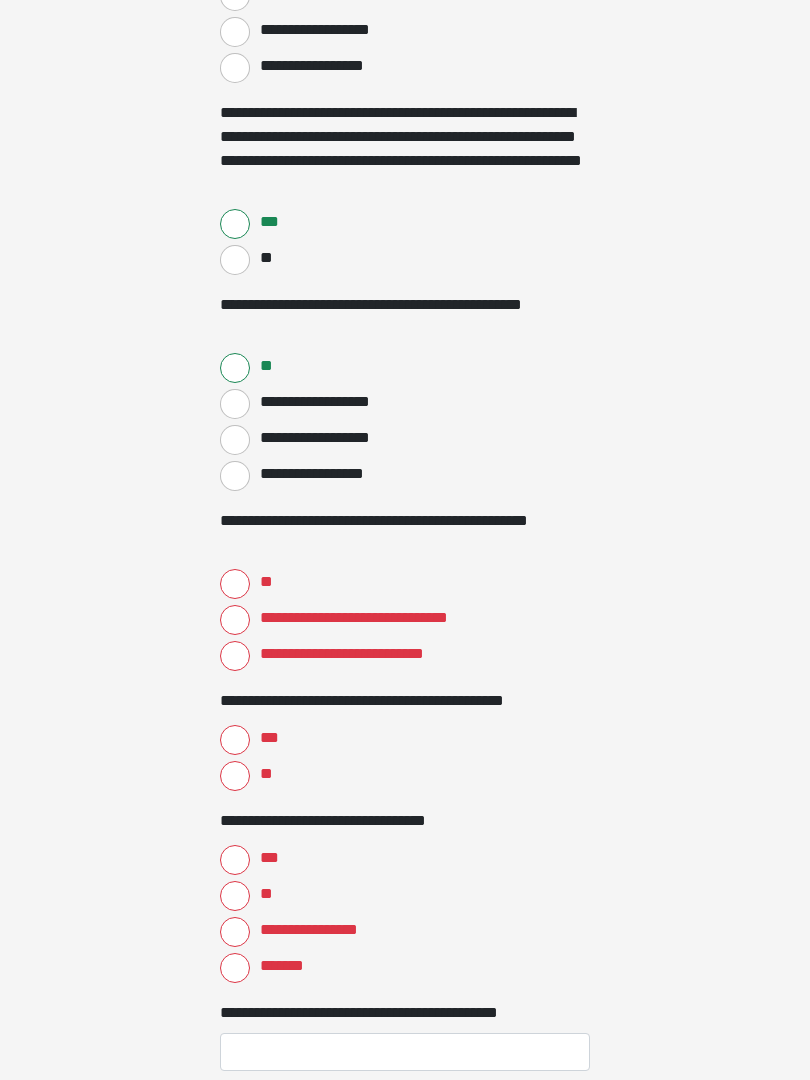 scroll, scrollTop: 780, scrollLeft: 0, axis: vertical 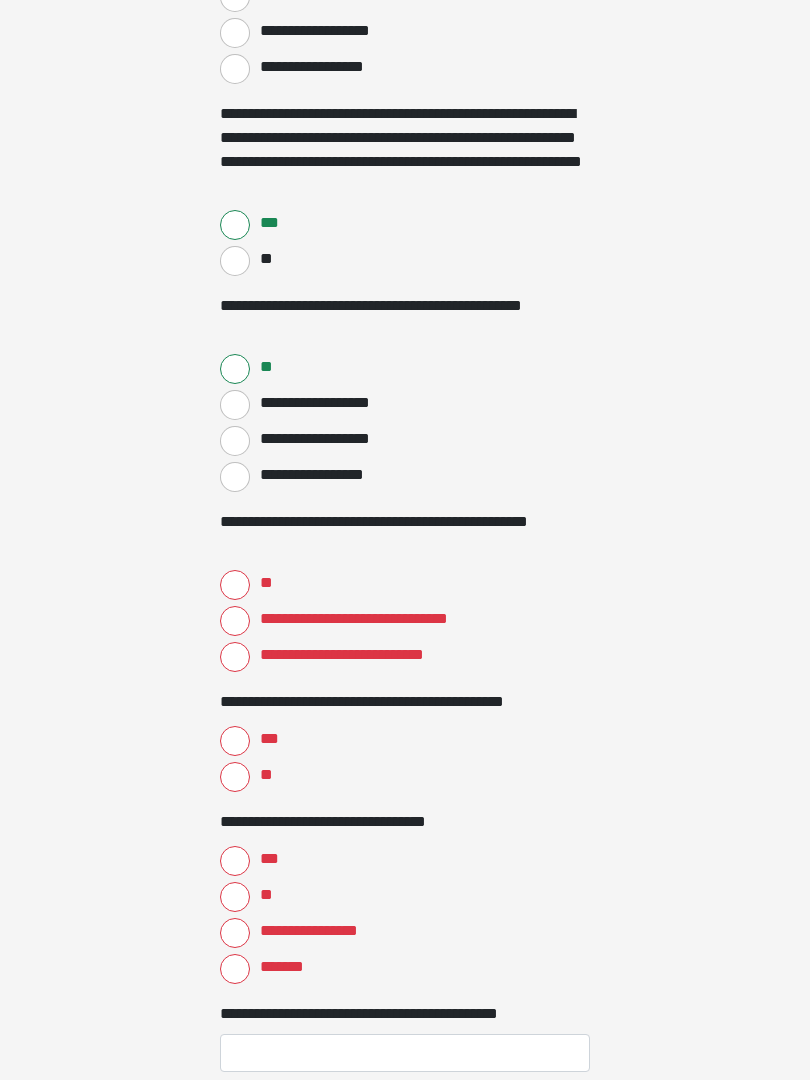click on "**********" at bounding box center [405, 592] 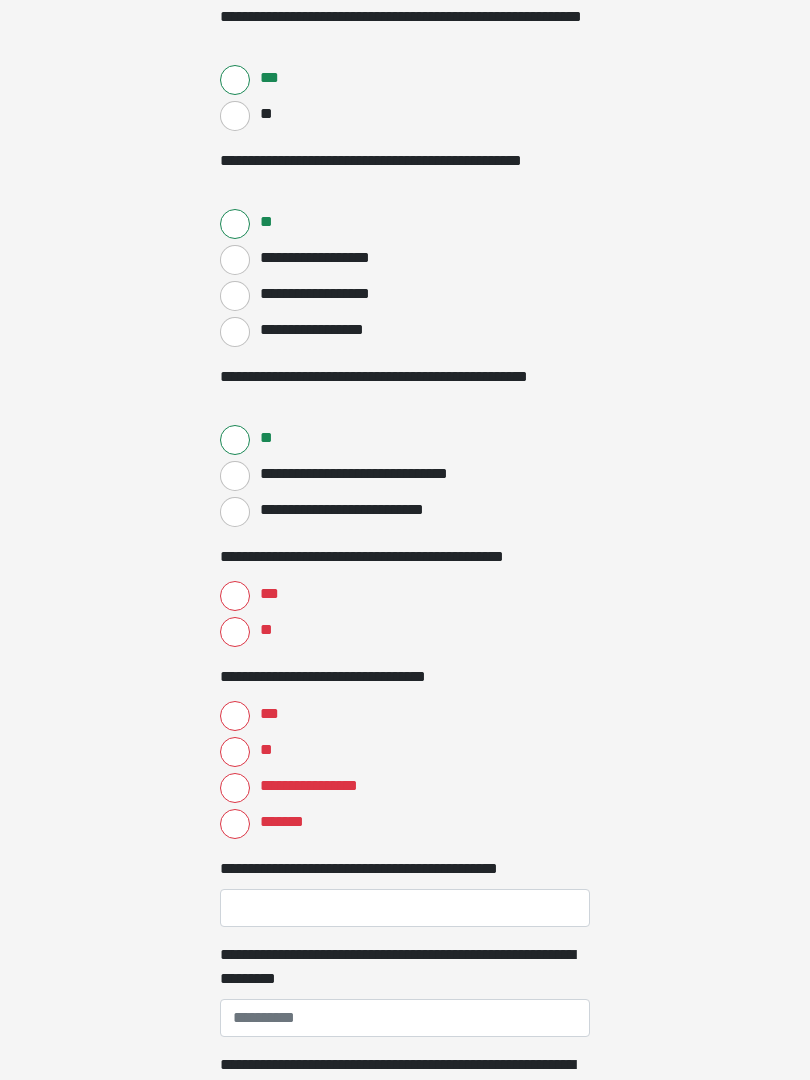 scroll, scrollTop: 923, scrollLeft: 0, axis: vertical 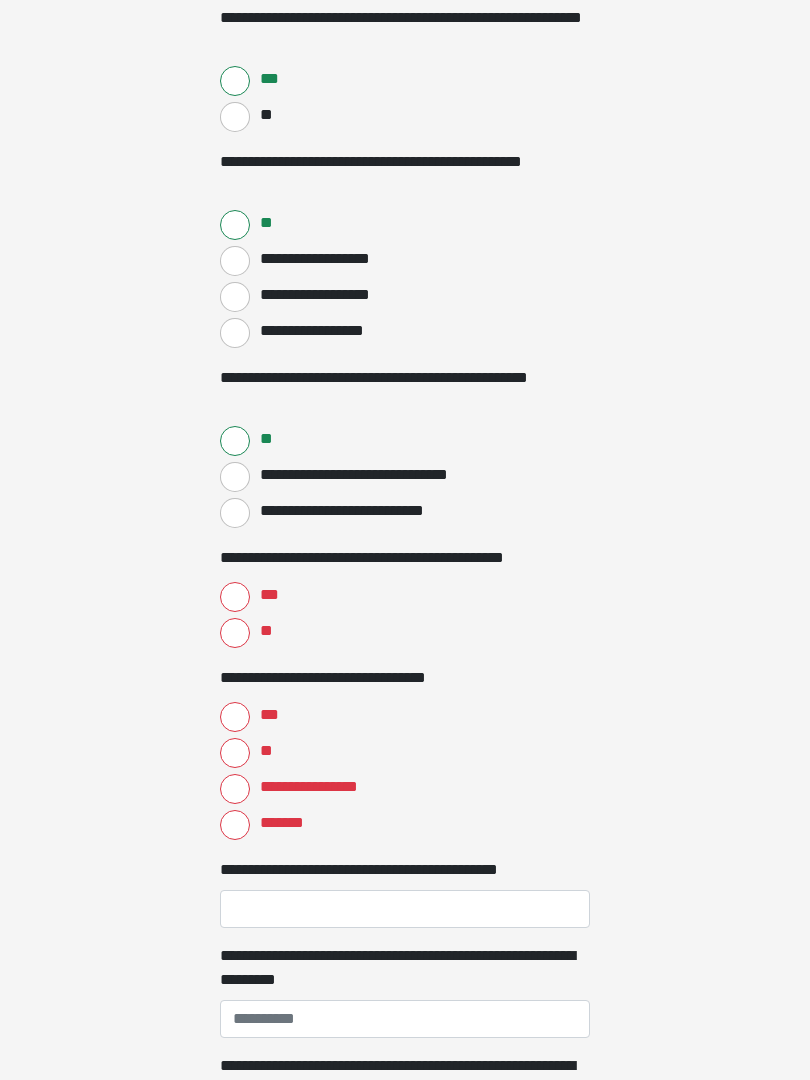 click on "***" at bounding box center (235, 598) 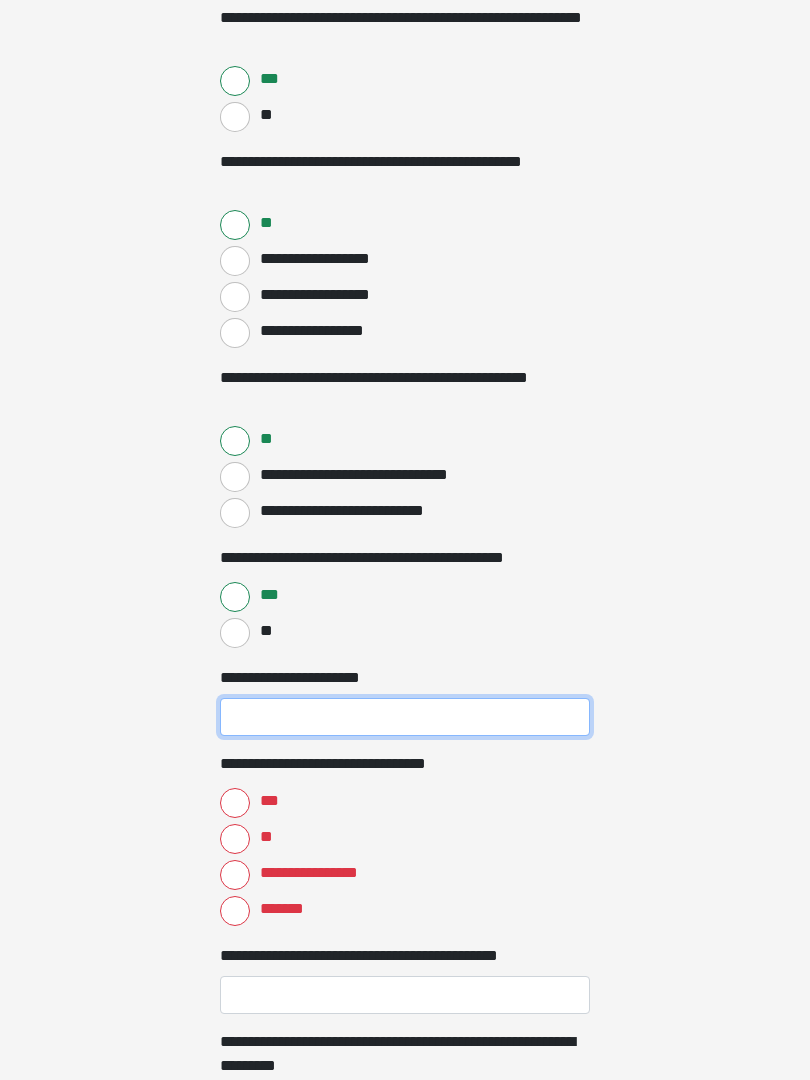 click on "**********" at bounding box center [405, 717] 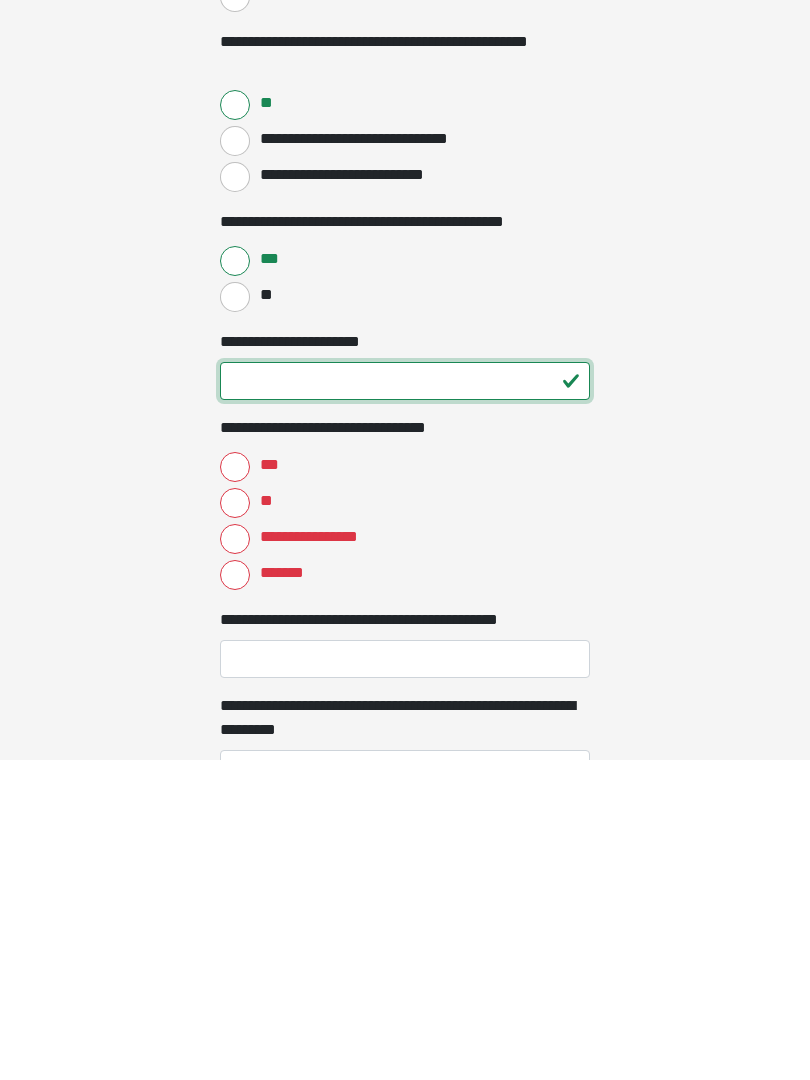 type on "**" 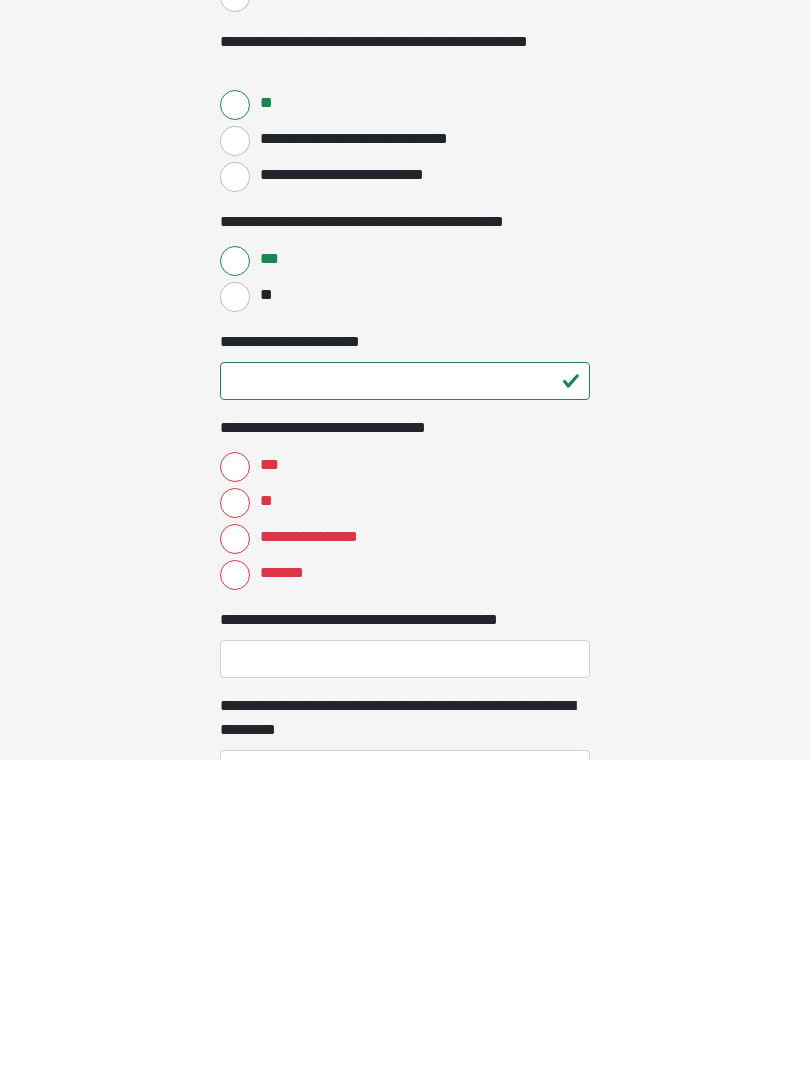 click on "**********" at bounding box center (405, -400) 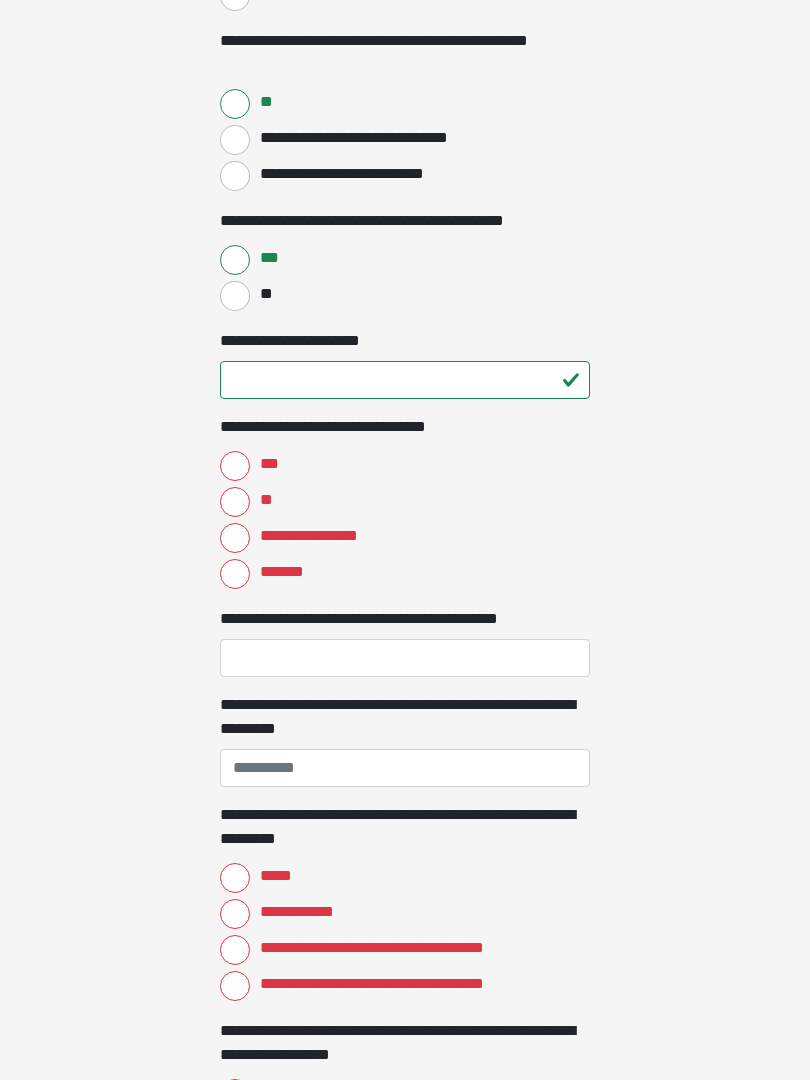 click on "**********" at bounding box center (235, 538) 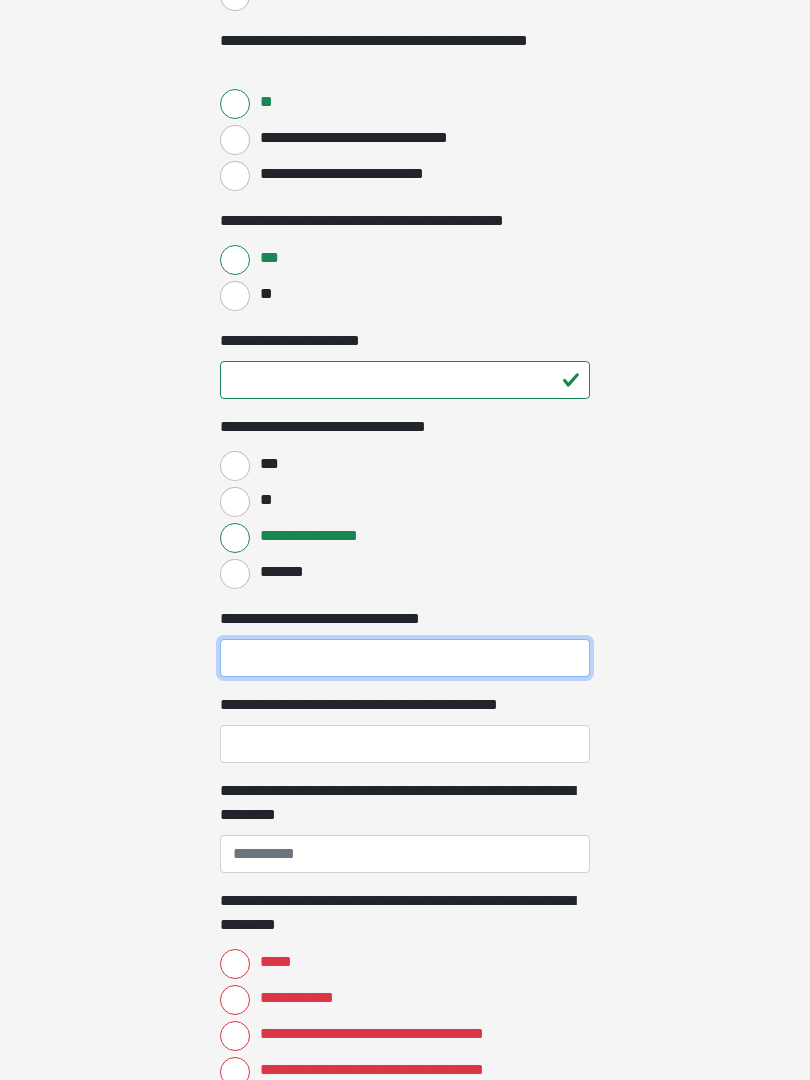 click on "**********" at bounding box center (405, 658) 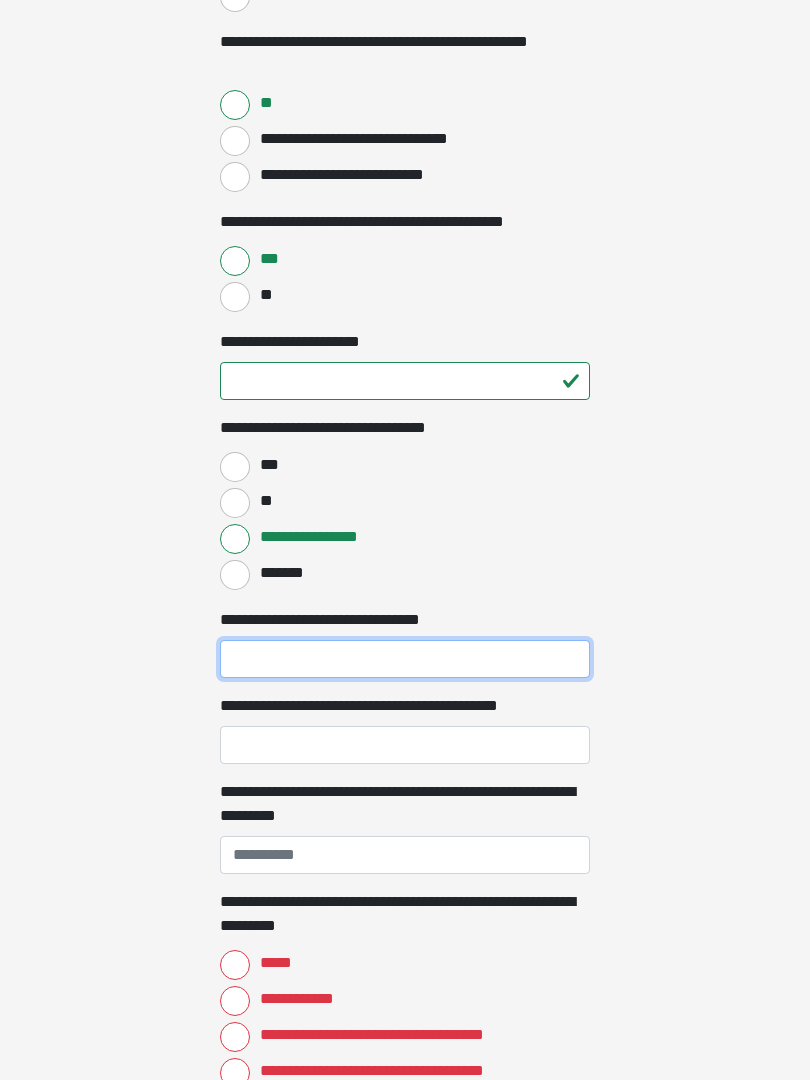 type on "*" 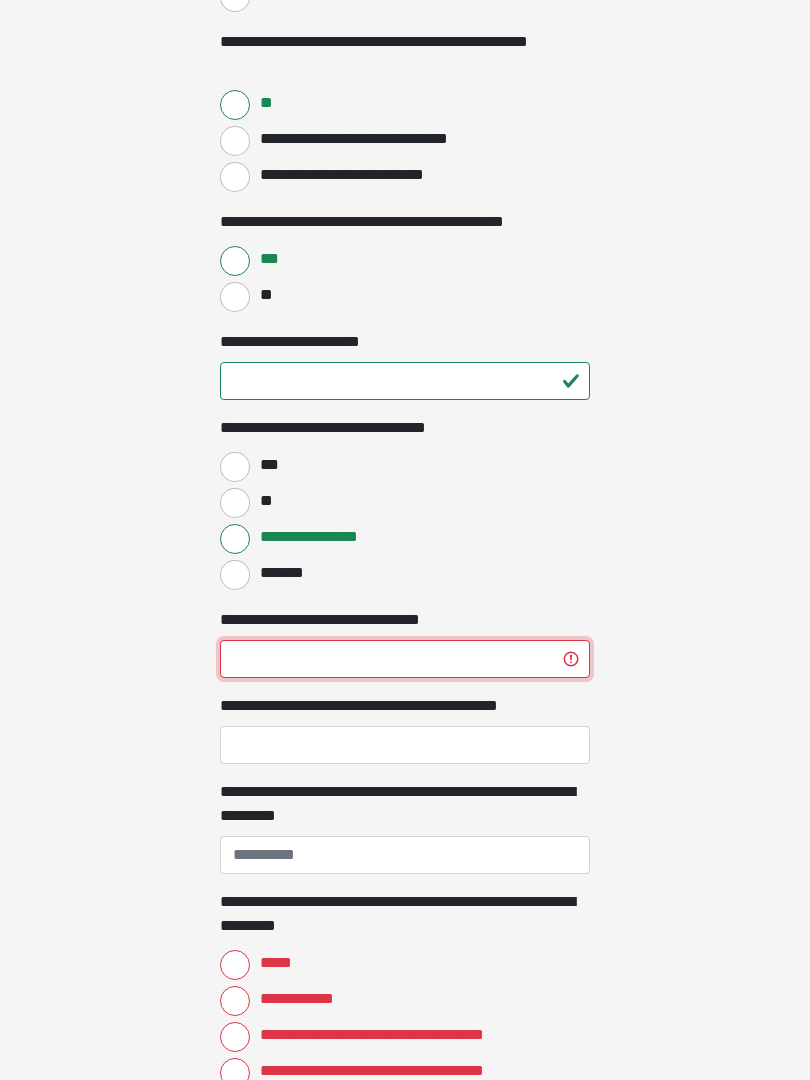 click on "*" at bounding box center [405, 659] 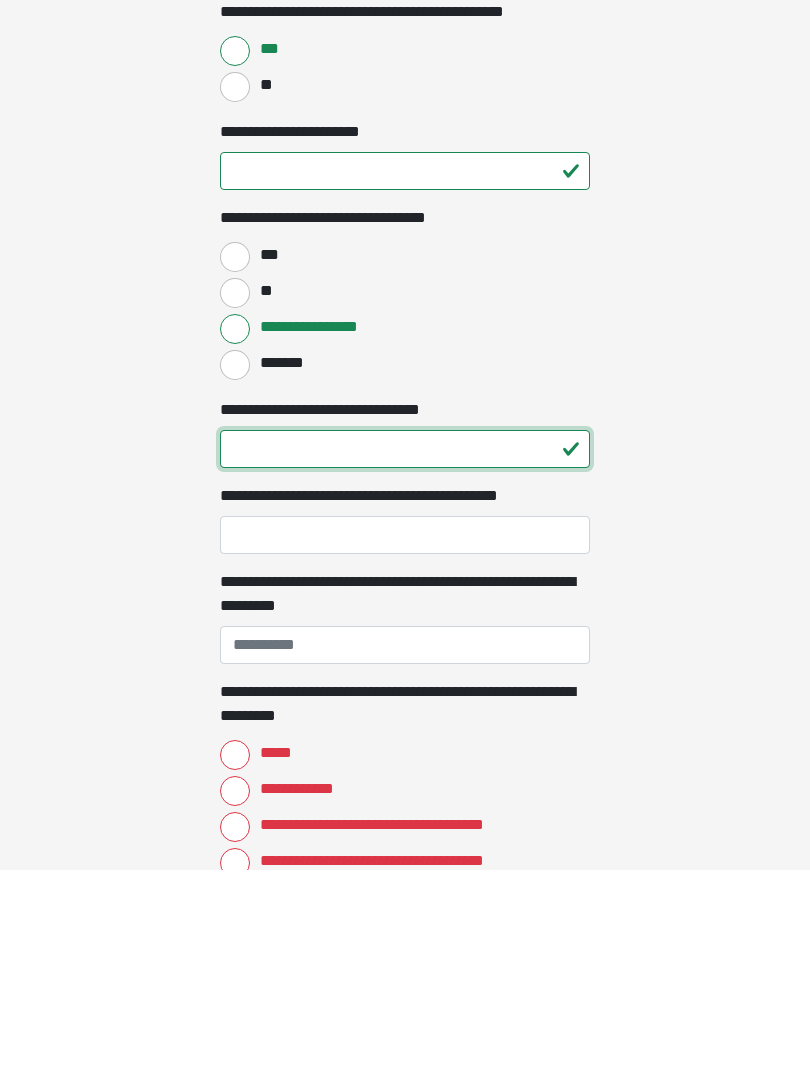 type on "**" 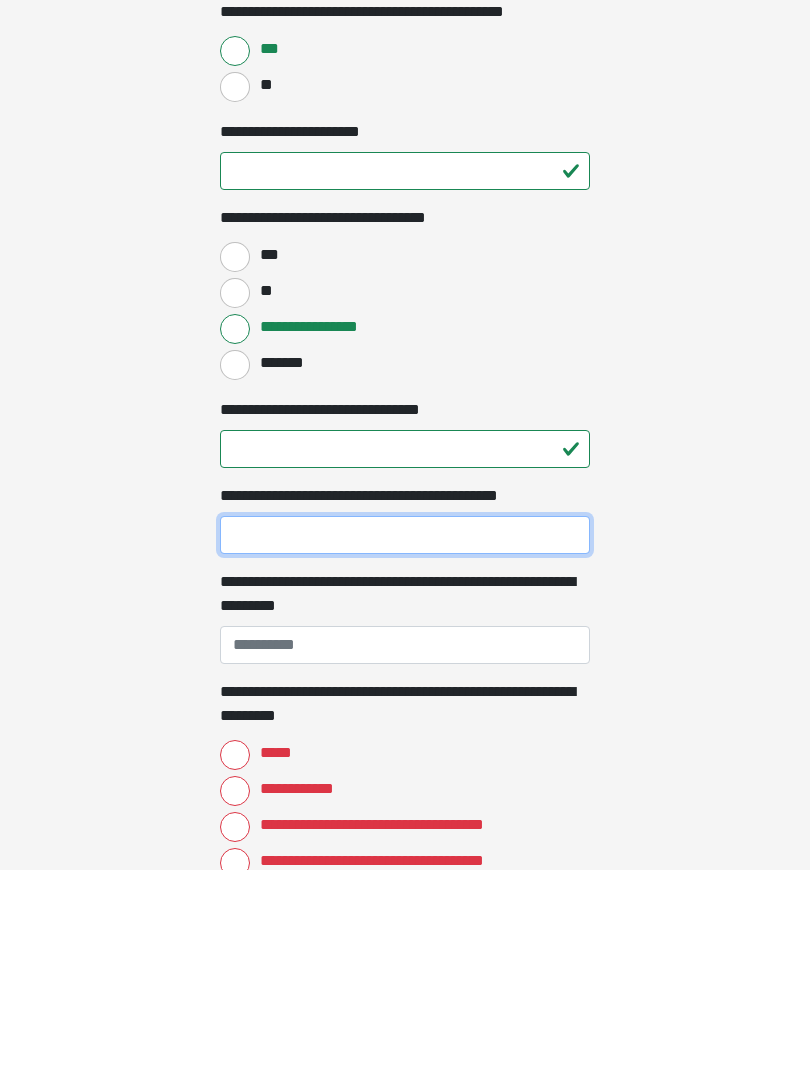 click on "**********" at bounding box center [405, 745] 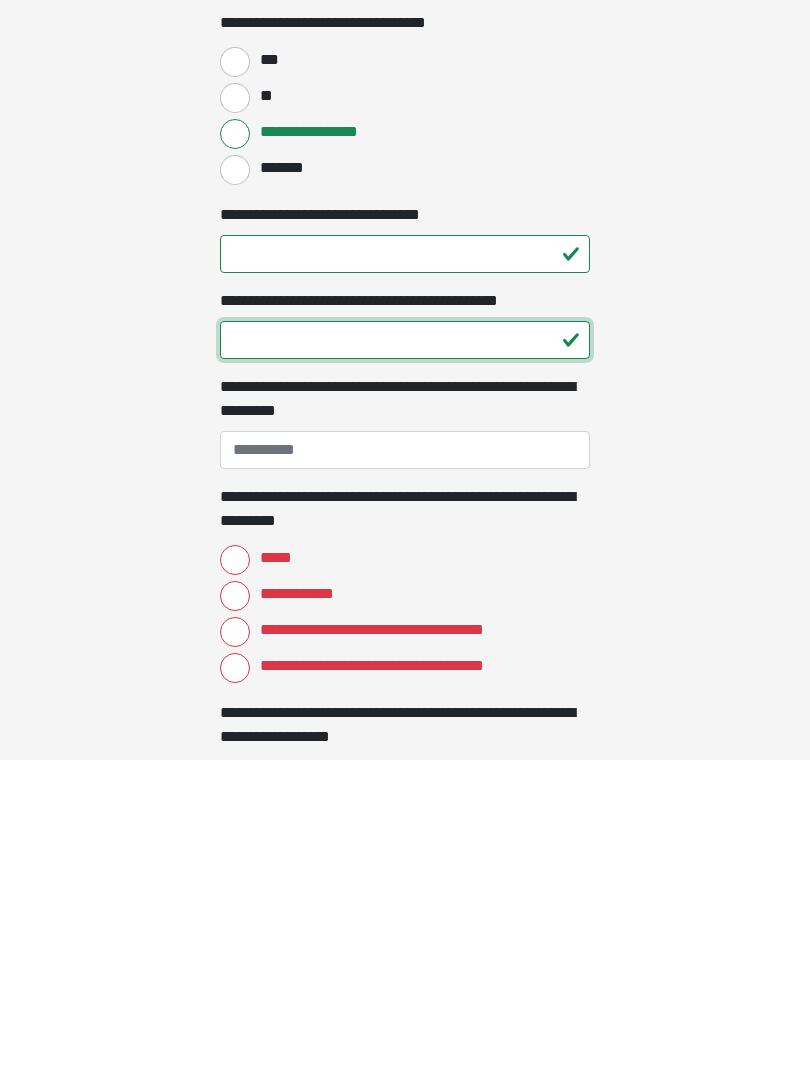 scroll, scrollTop: 1347, scrollLeft: 0, axis: vertical 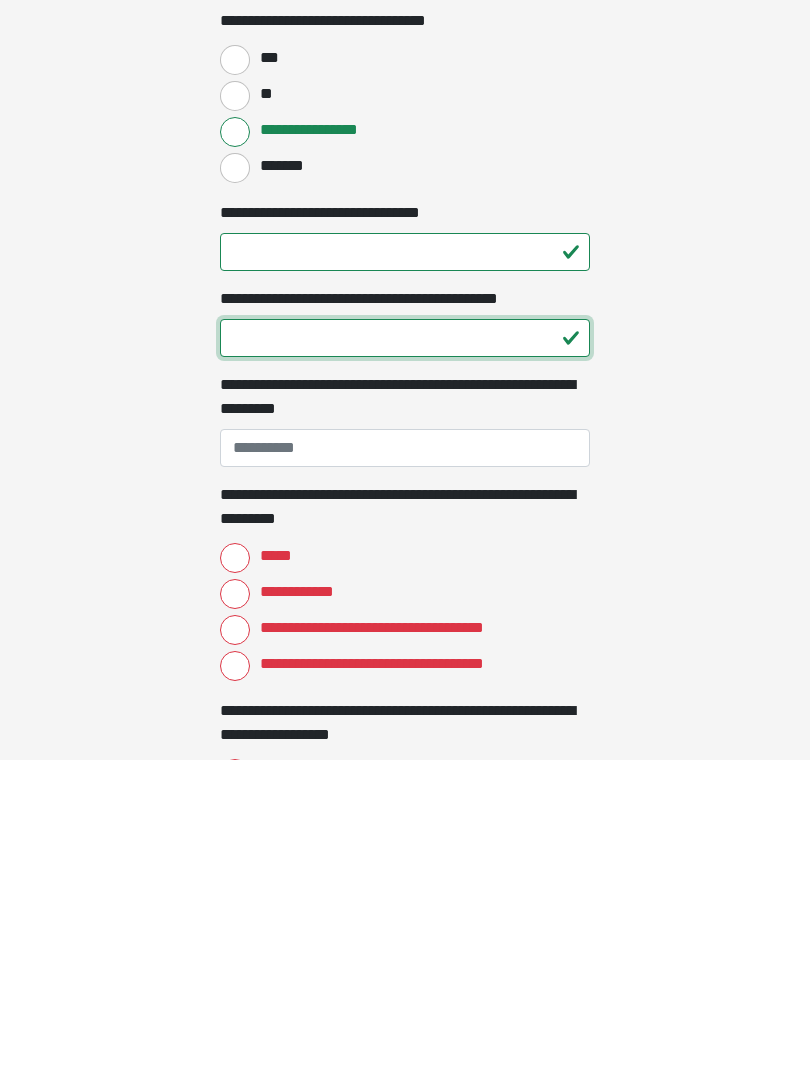 type on "**" 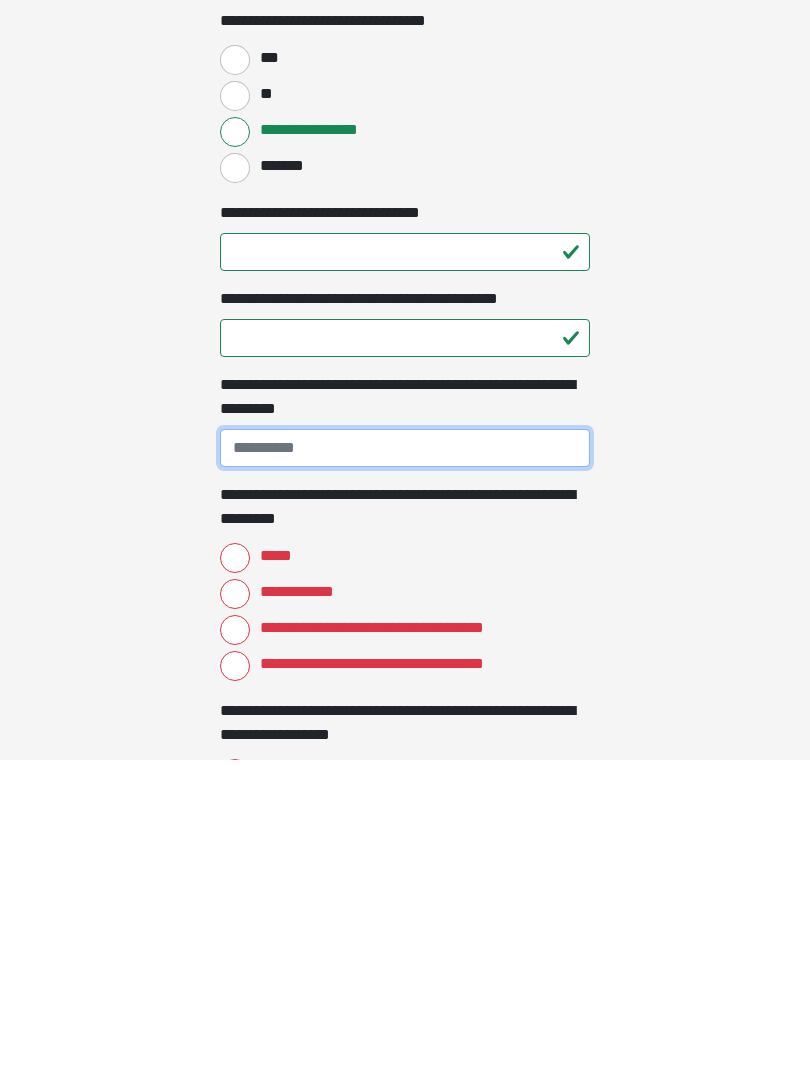 click on "**********" at bounding box center [405, 768] 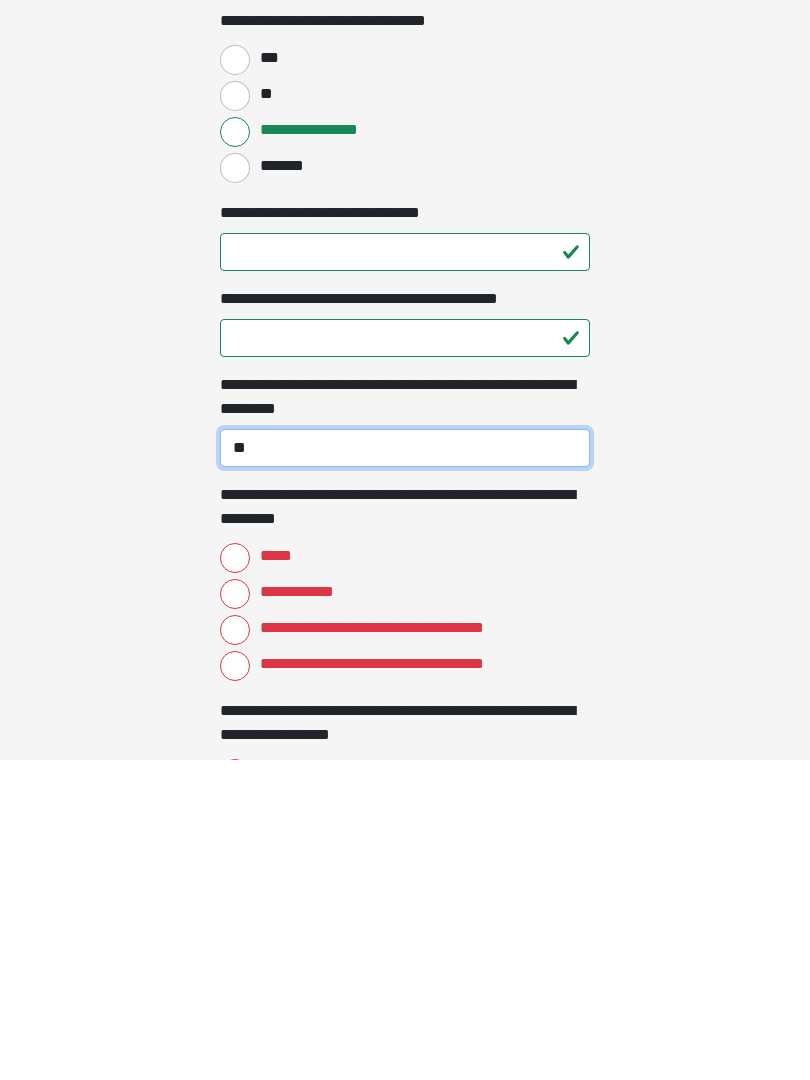 type on "*" 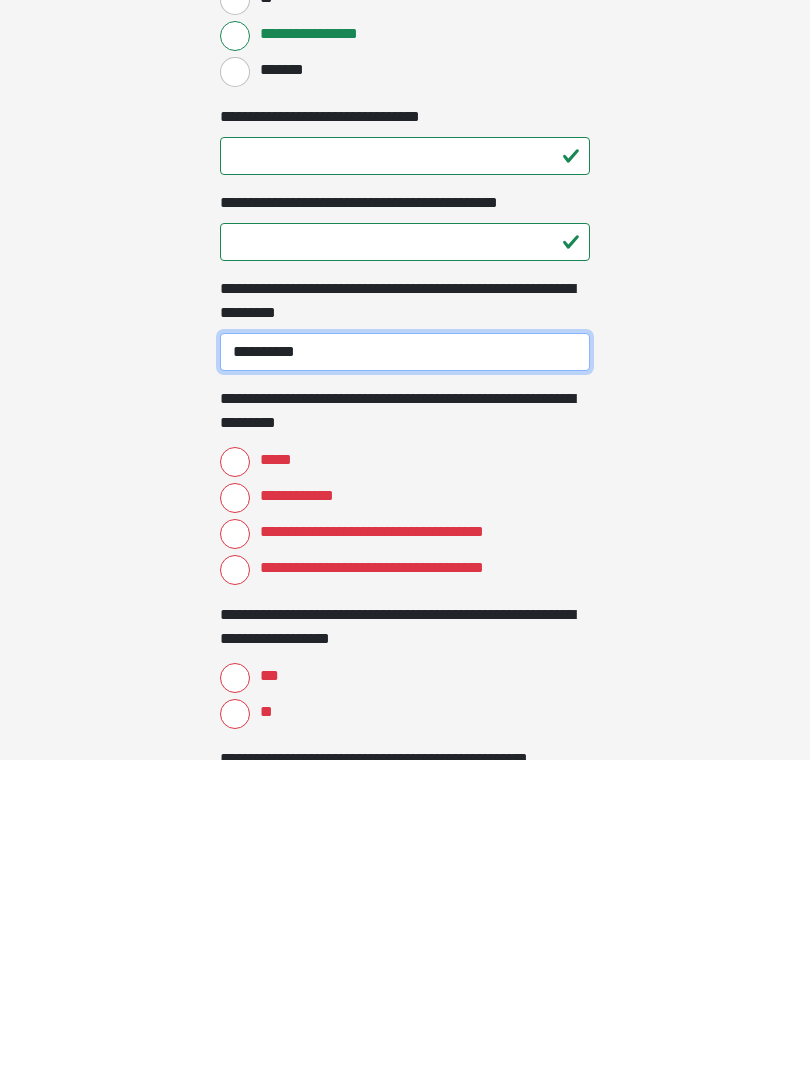 scroll, scrollTop: 1446, scrollLeft: 0, axis: vertical 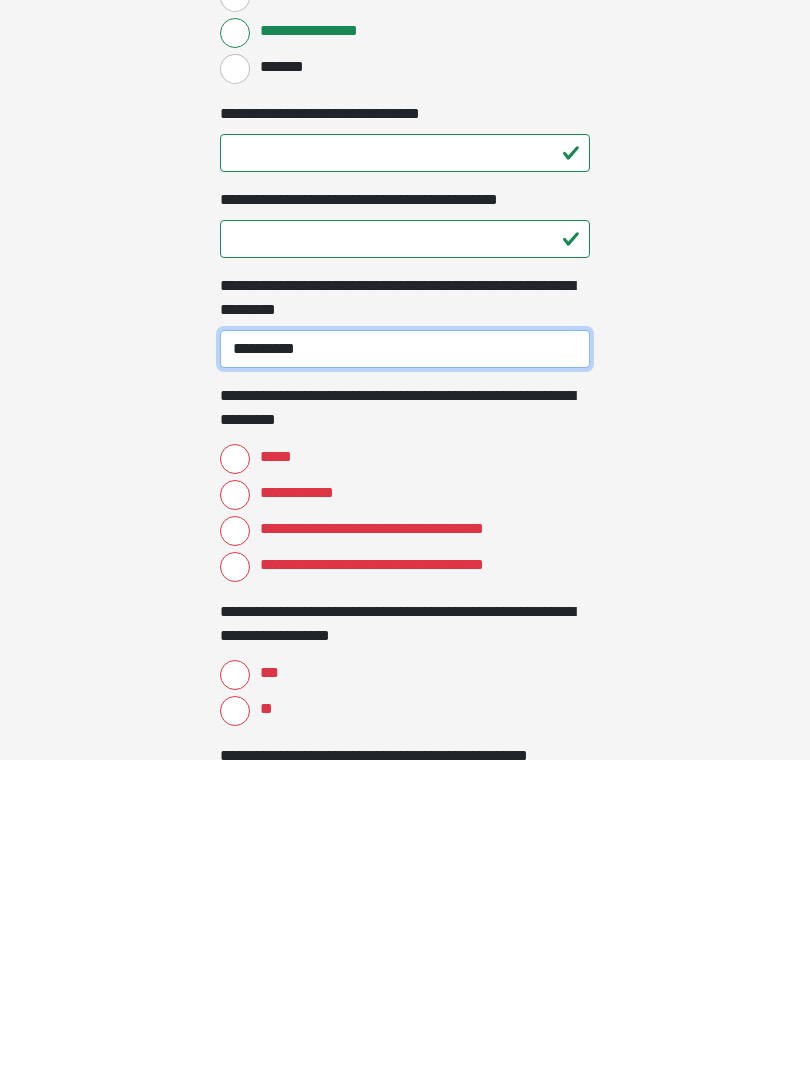 type on "**********" 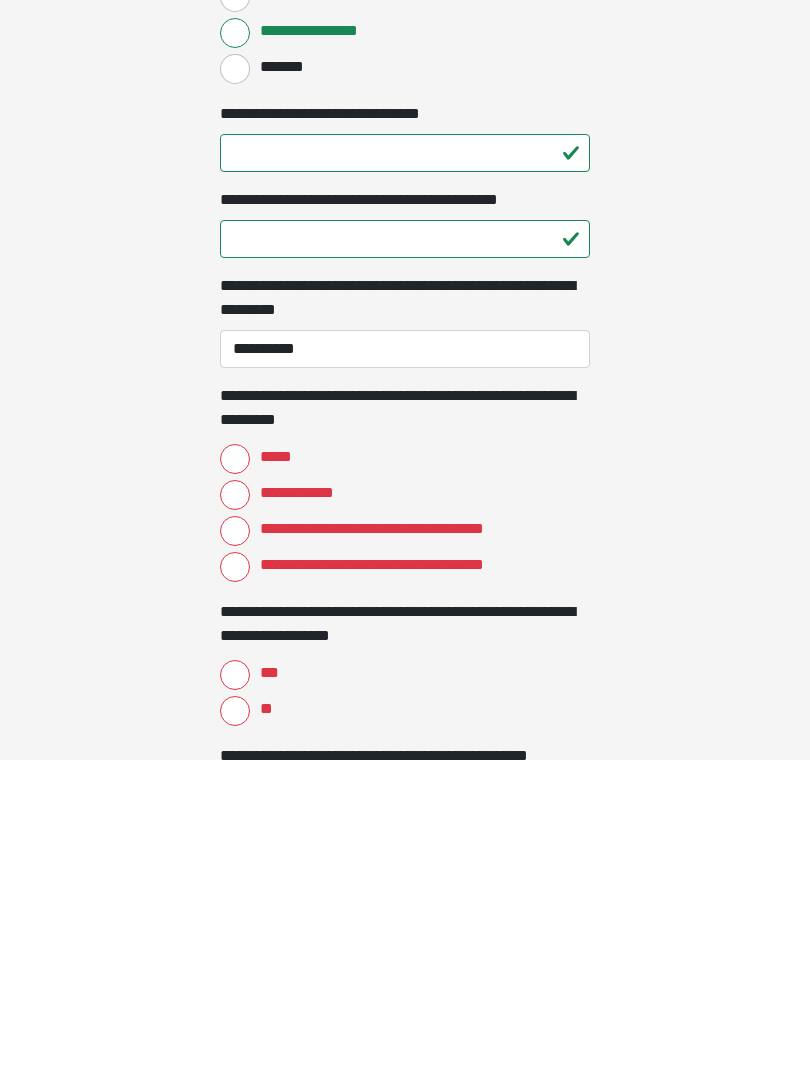 click on "**********" at bounding box center [235, 815] 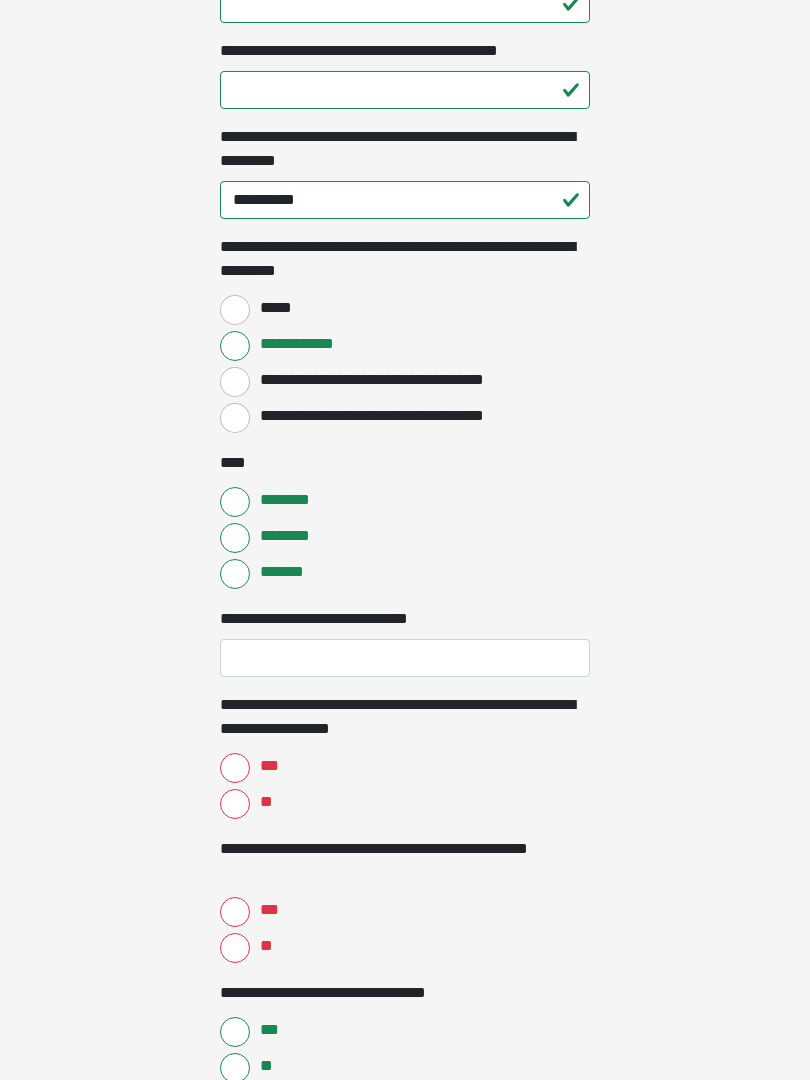 scroll, scrollTop: 1916, scrollLeft: 0, axis: vertical 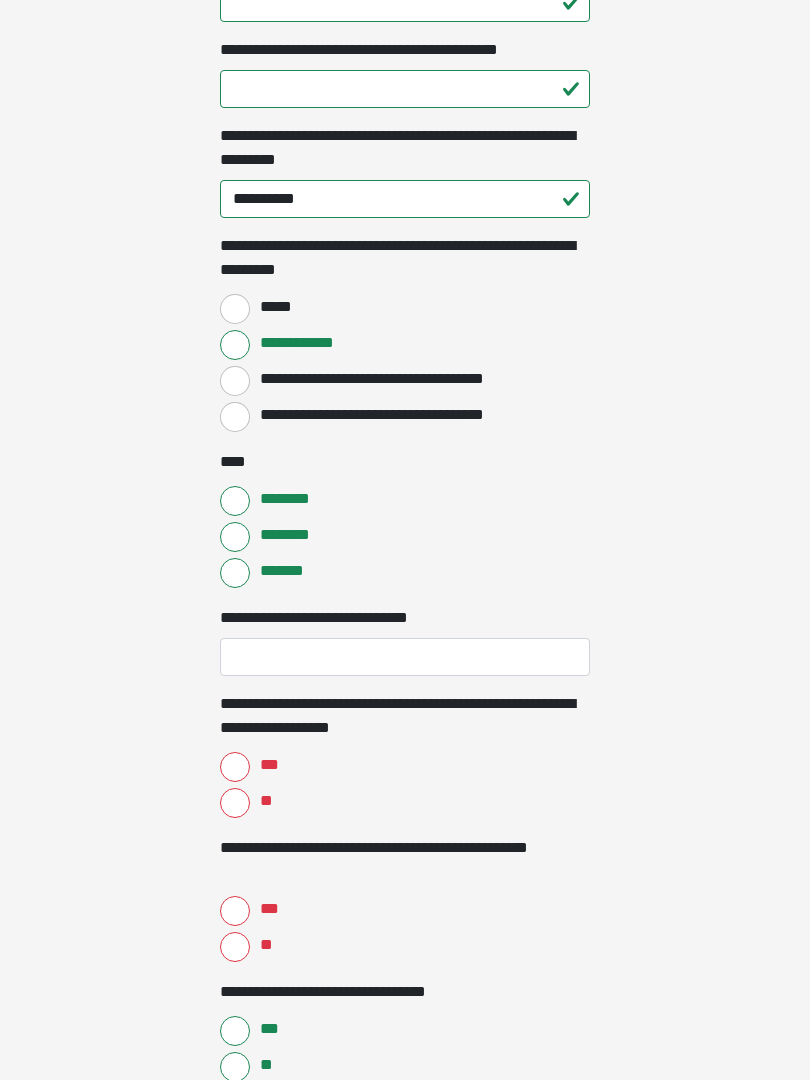 click on "********" at bounding box center (292, 499) 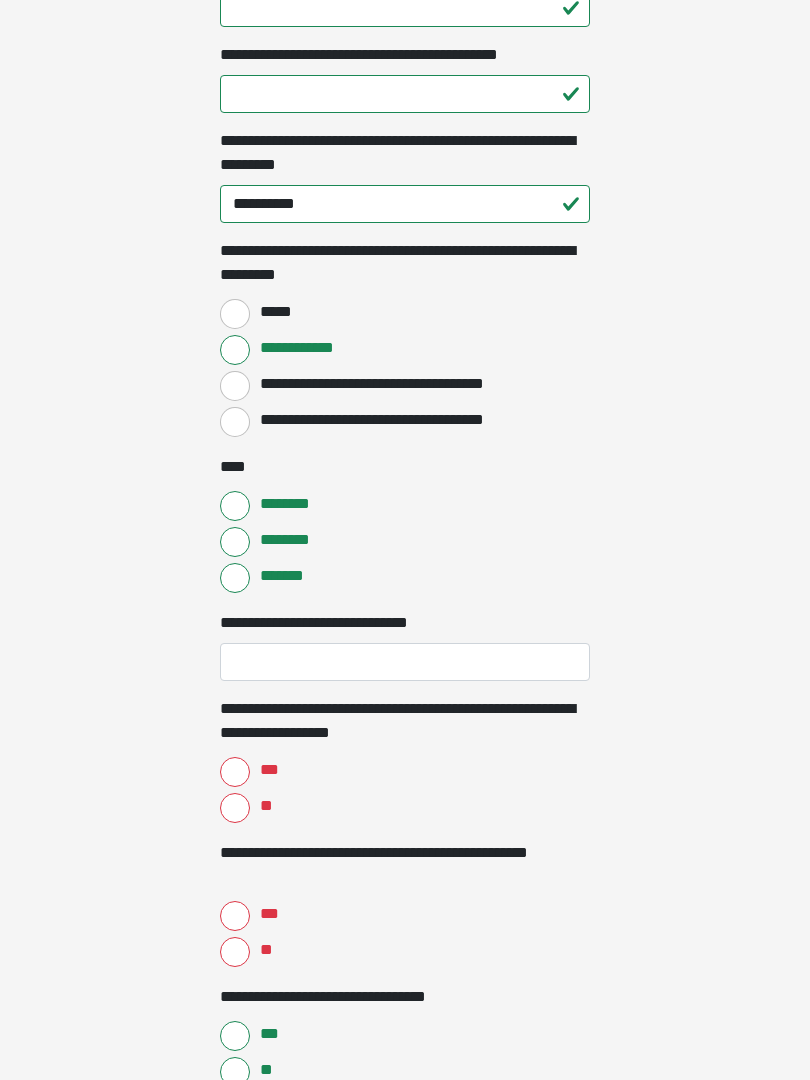 scroll, scrollTop: 1866, scrollLeft: 0, axis: vertical 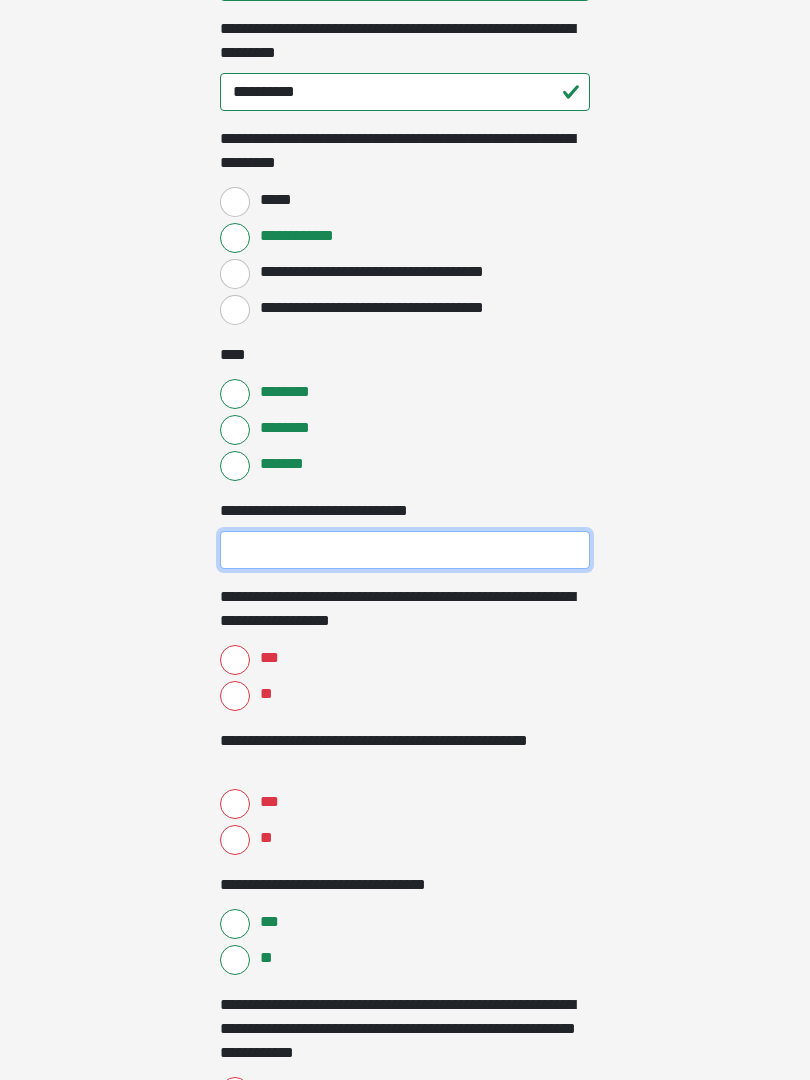 click on "**********" at bounding box center [405, 551] 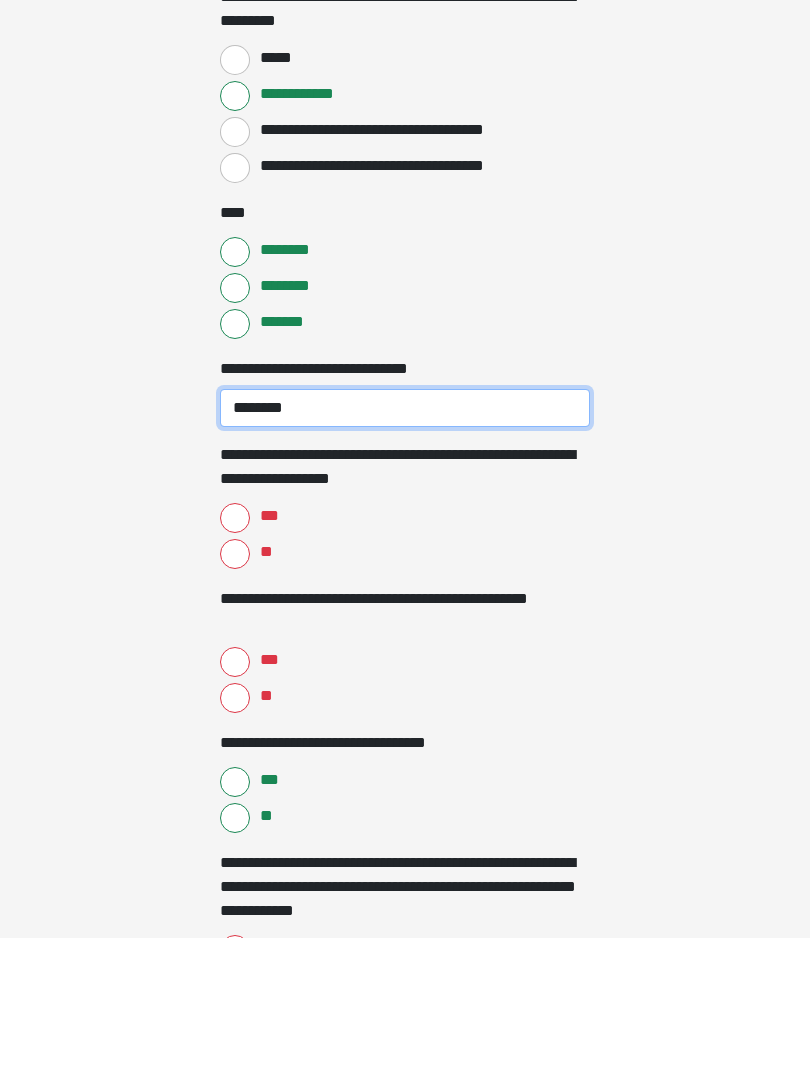 type on "*******" 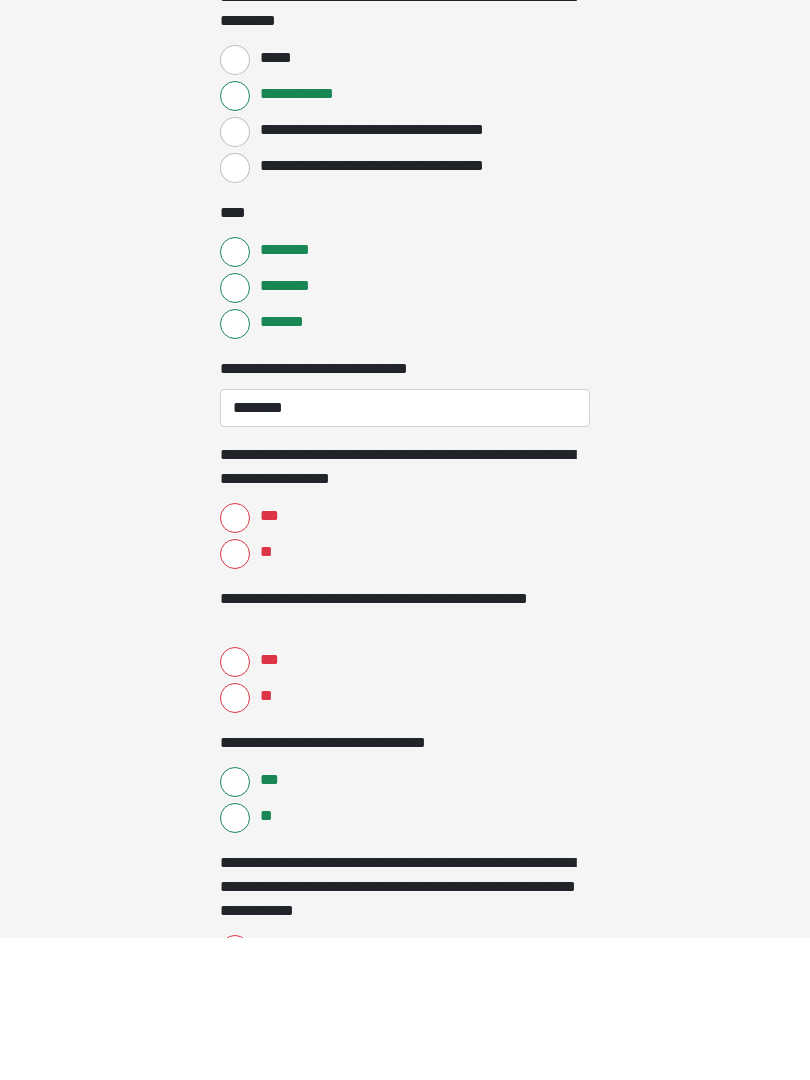 click on "**" at bounding box center [235, 697] 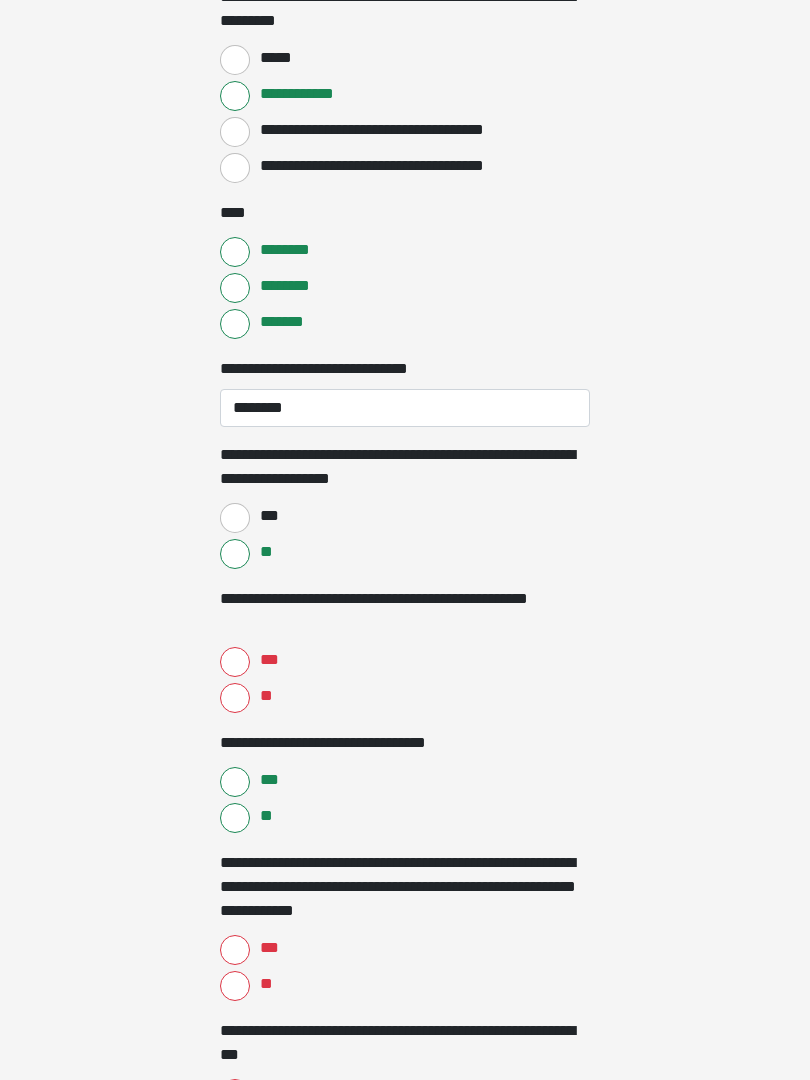 click on "**" at bounding box center (235, 698) 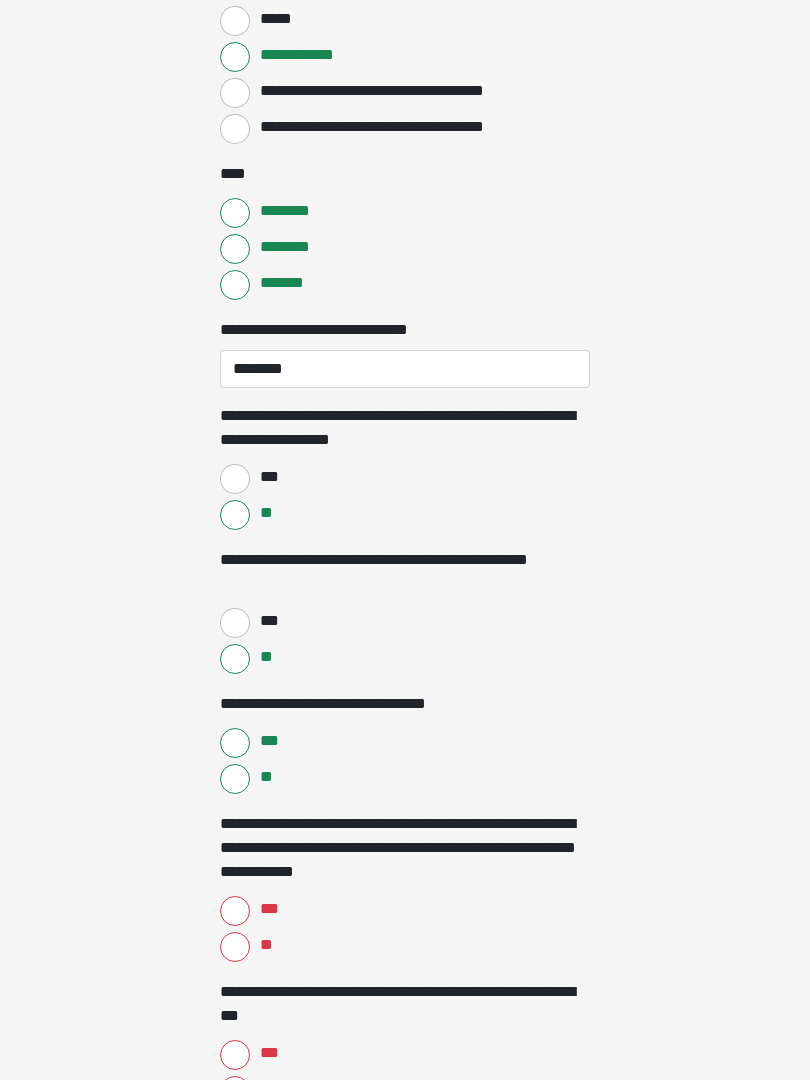 scroll, scrollTop: 2246, scrollLeft: 0, axis: vertical 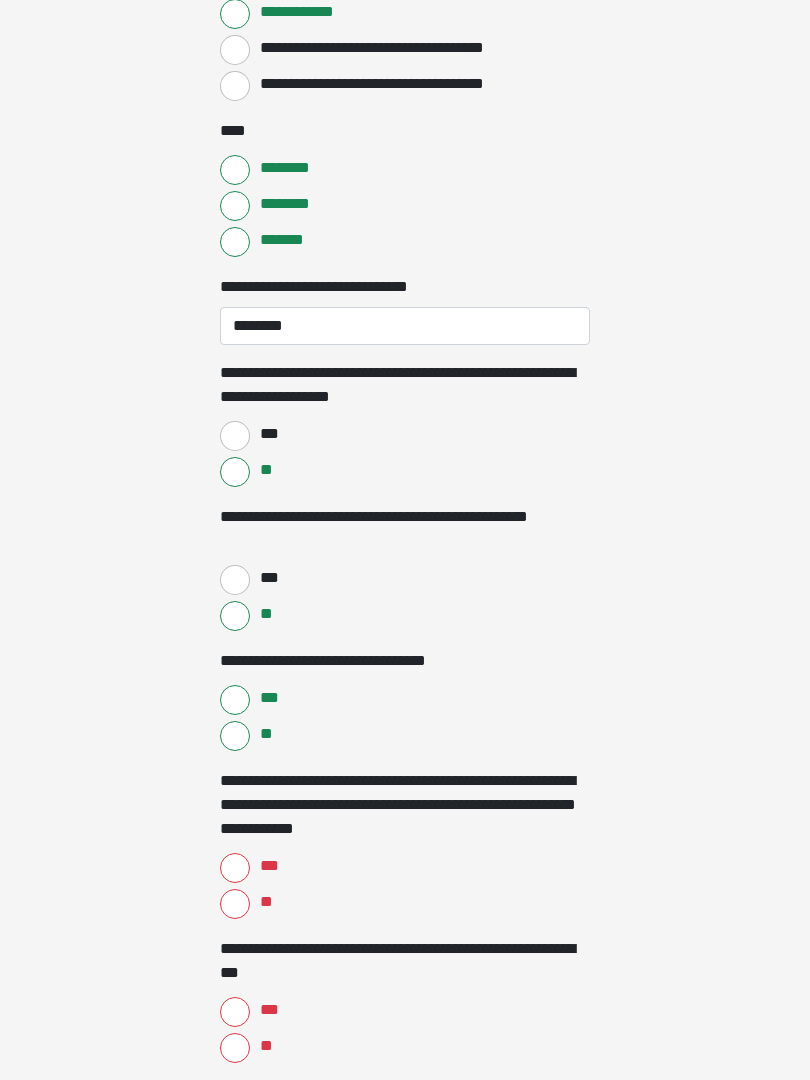 click on "**" at bounding box center (235, 737) 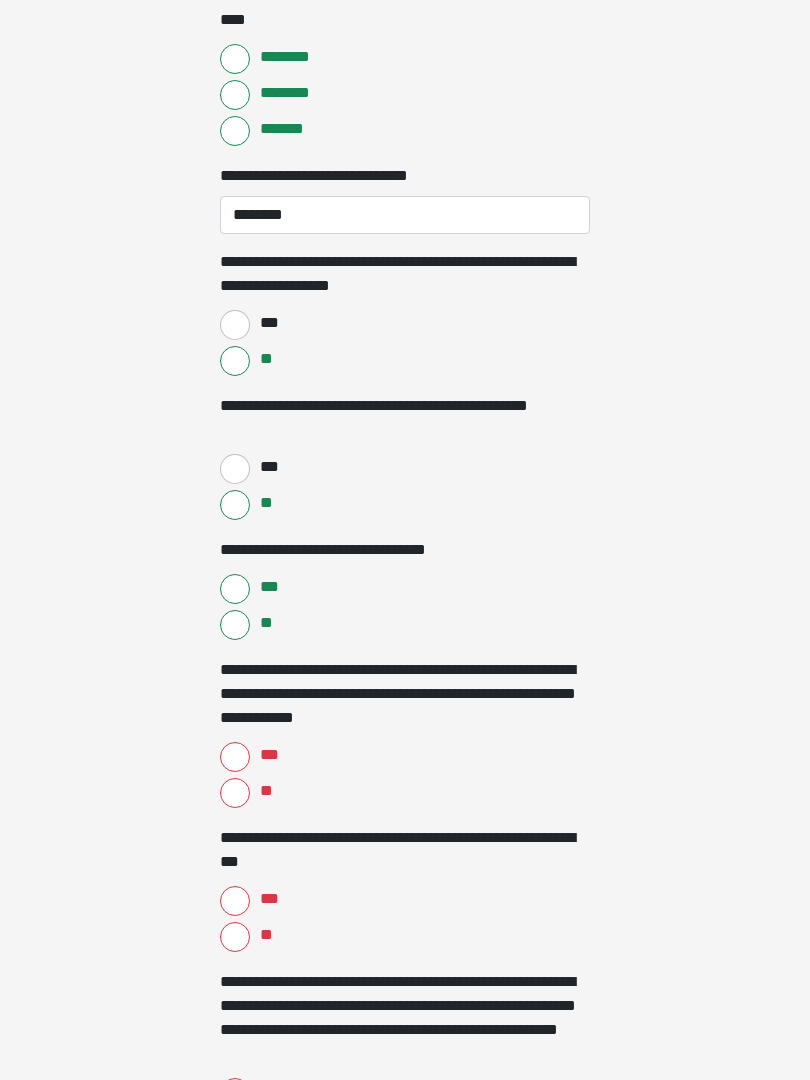 scroll, scrollTop: 2358, scrollLeft: 0, axis: vertical 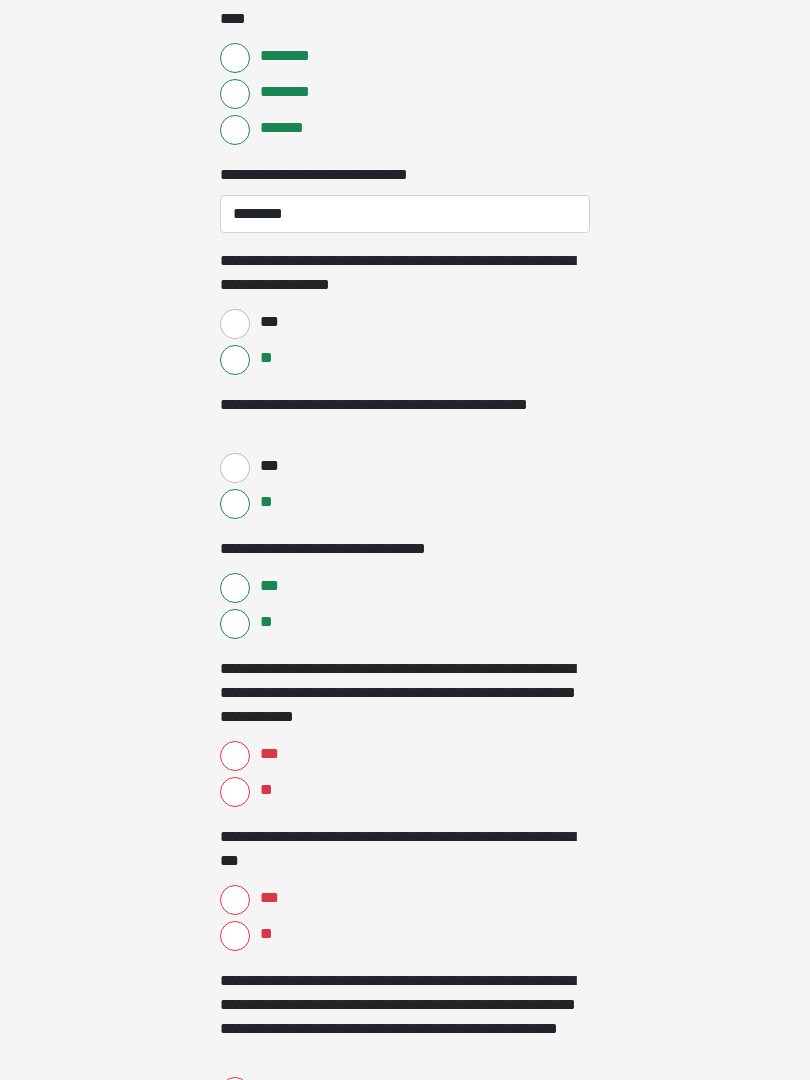 click on "**" at bounding box center [235, 793] 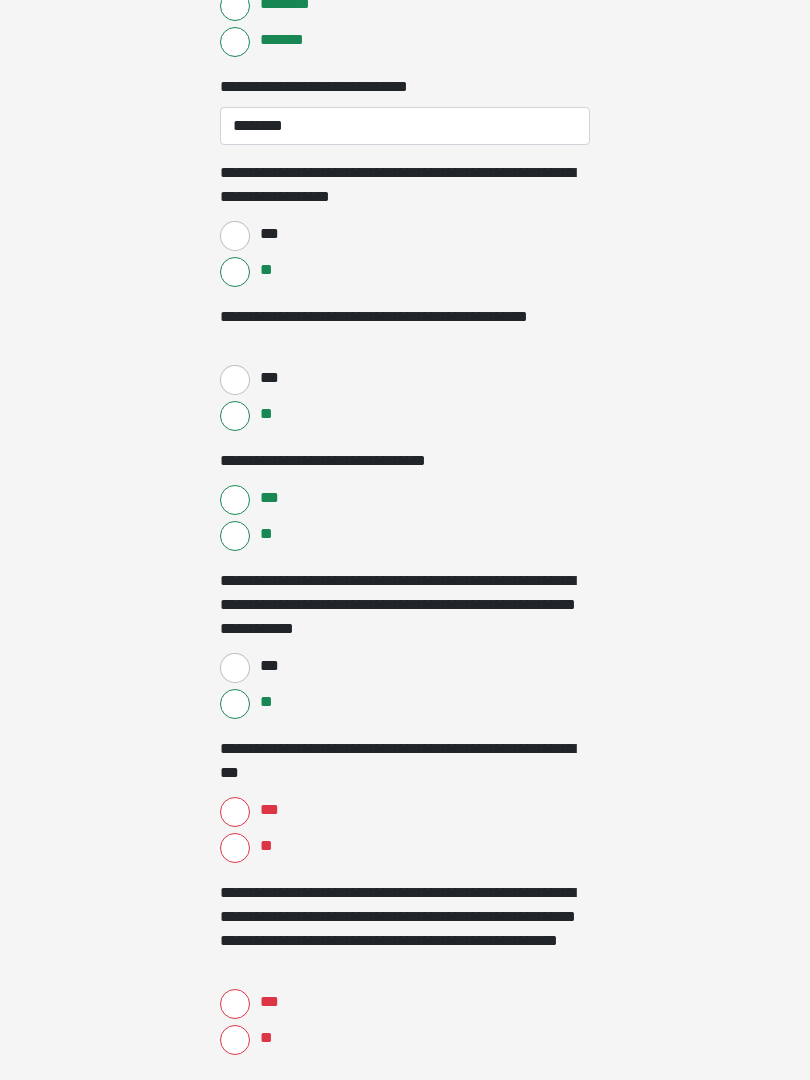 scroll, scrollTop: 2447, scrollLeft: 0, axis: vertical 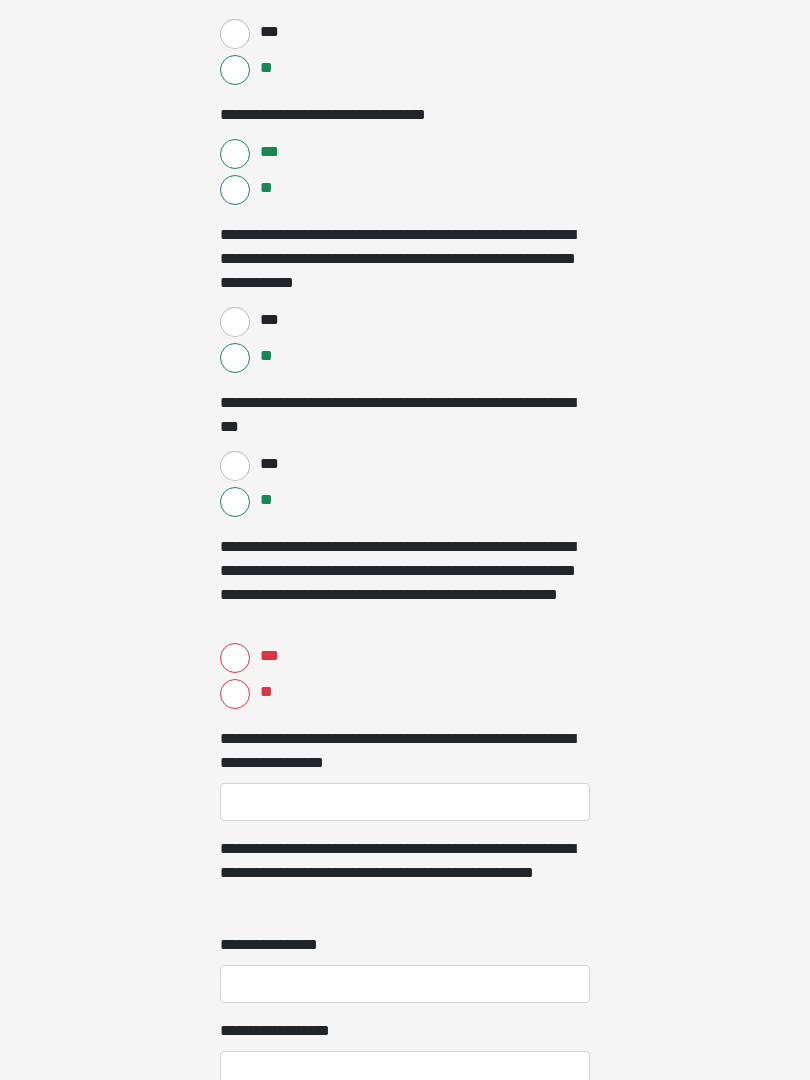 click on "**" at bounding box center [235, 694] 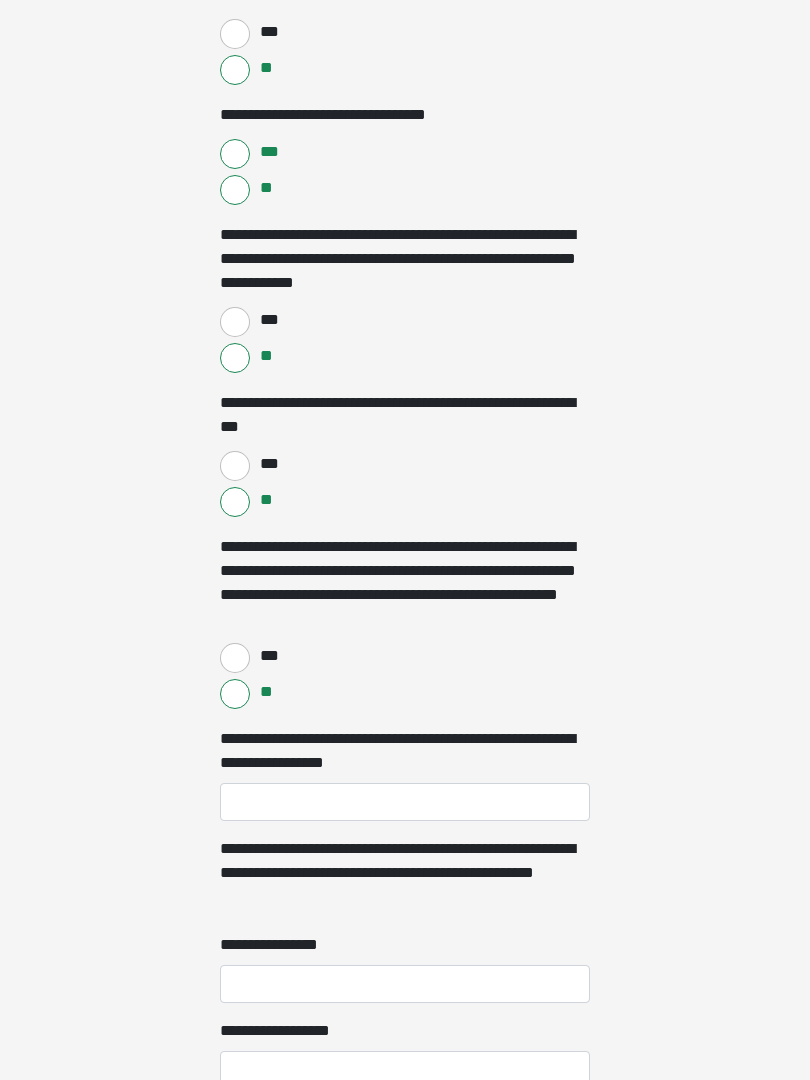 click on "**" at bounding box center (235, 694) 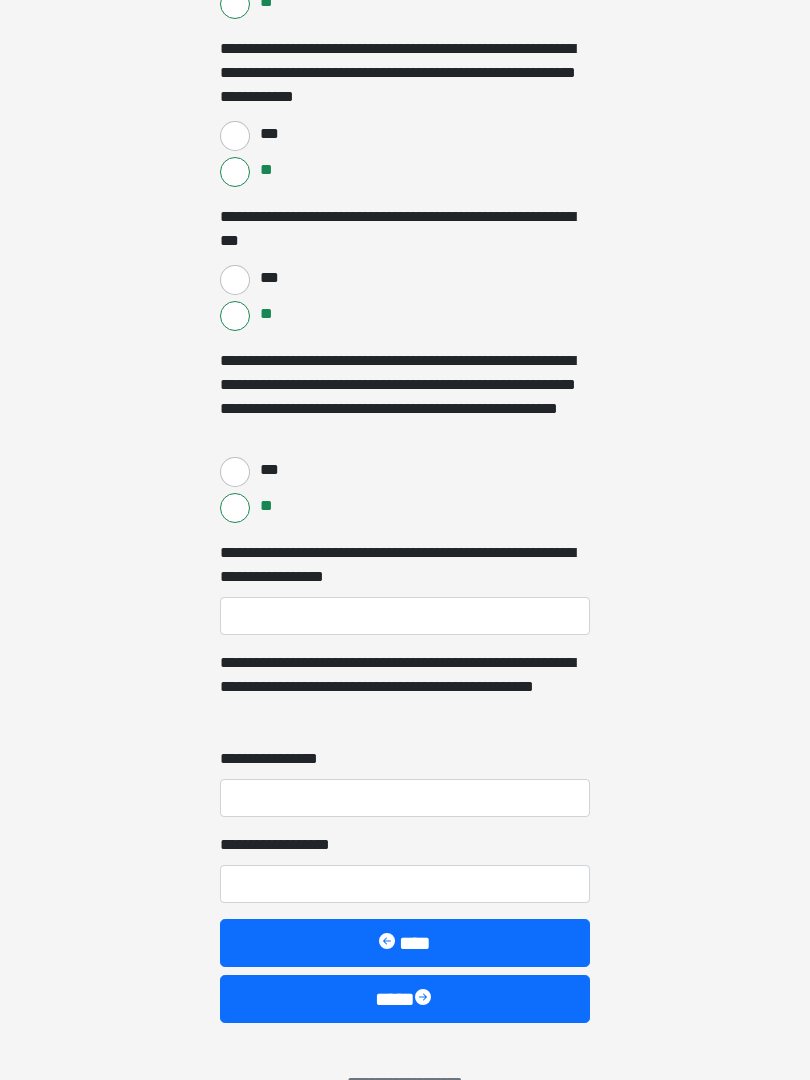scroll, scrollTop: 3025, scrollLeft: 0, axis: vertical 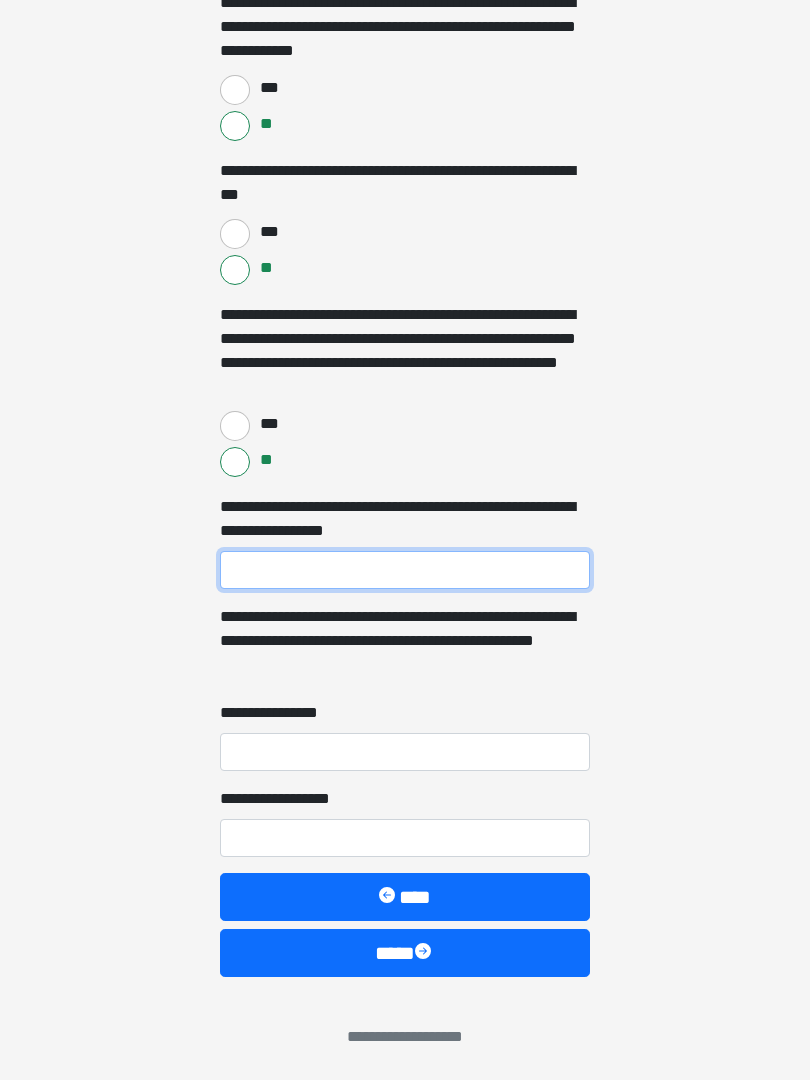 click on "**********" at bounding box center [405, 570] 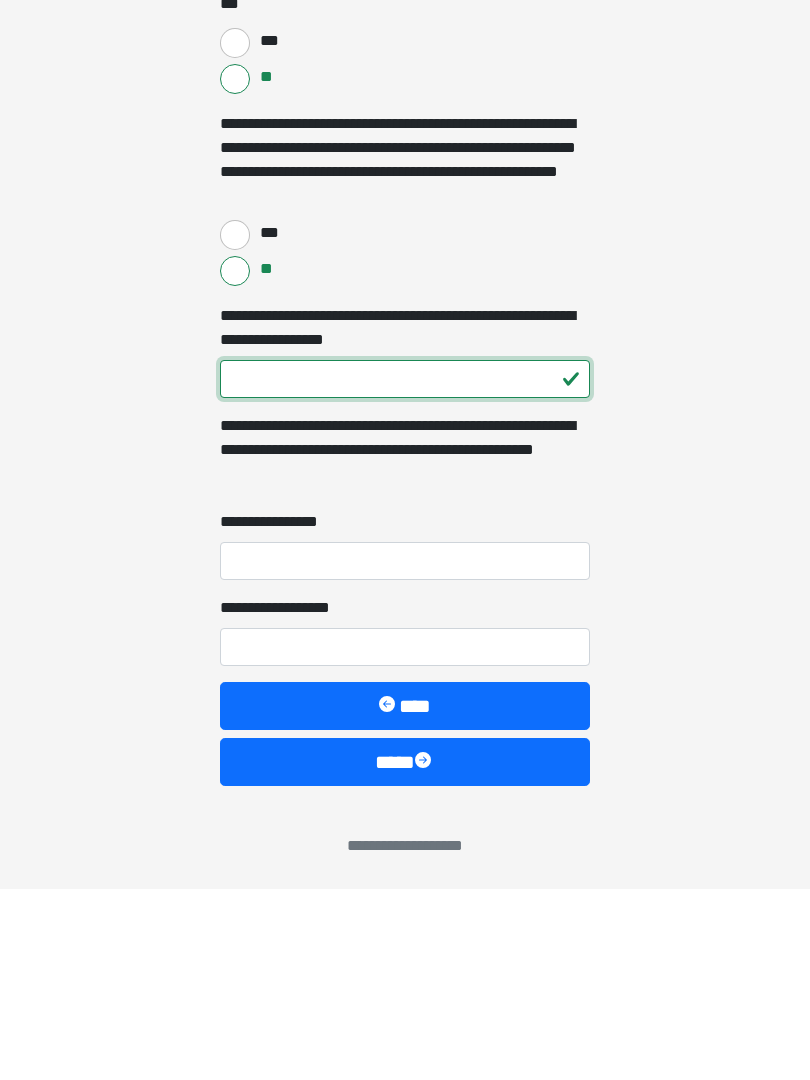 type on "***" 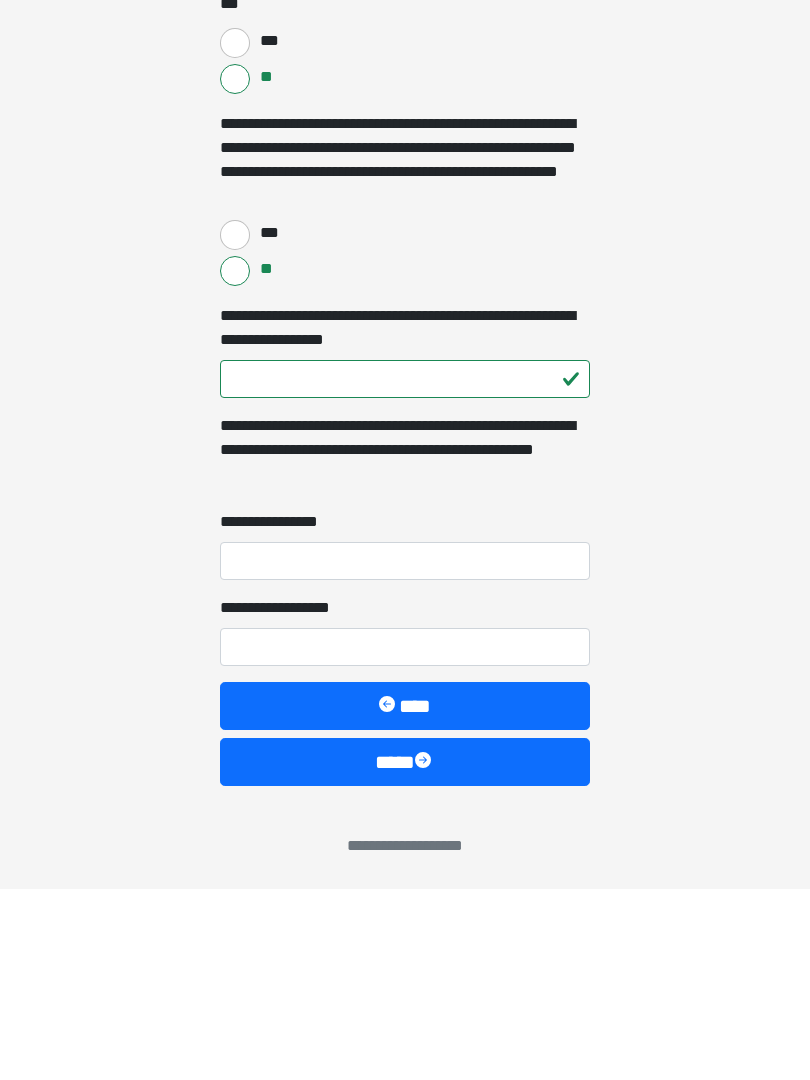 click on "**********" at bounding box center (405, 752) 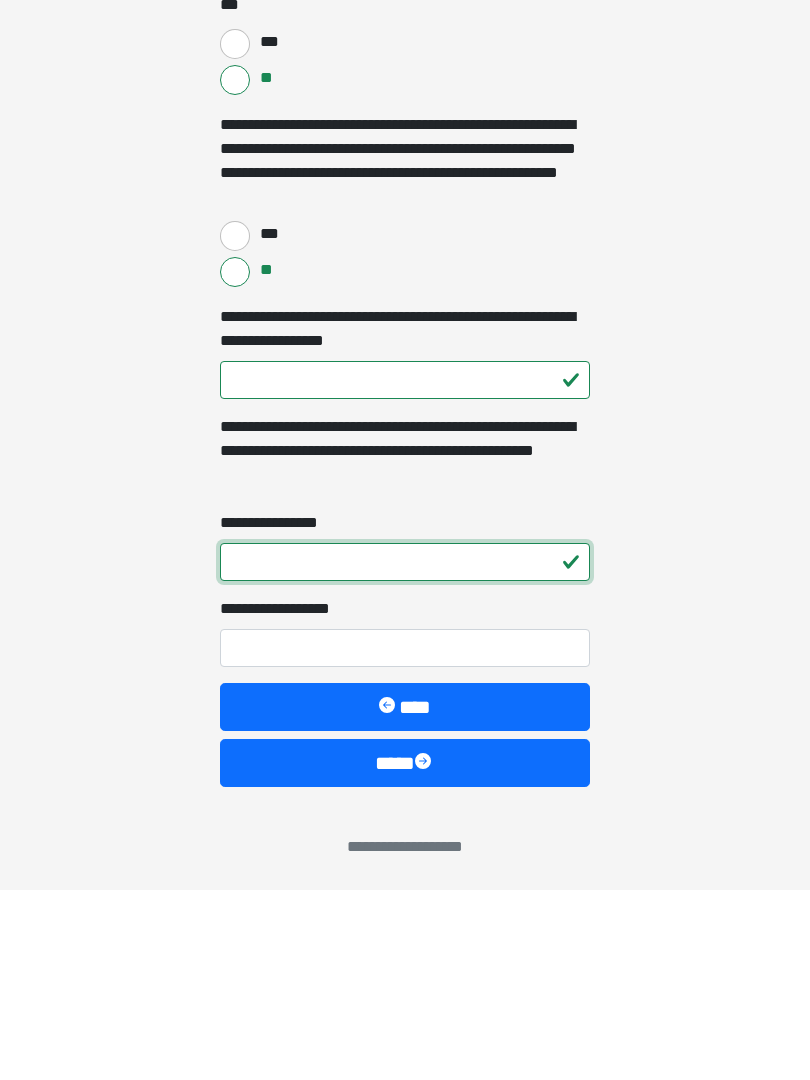 type on "*" 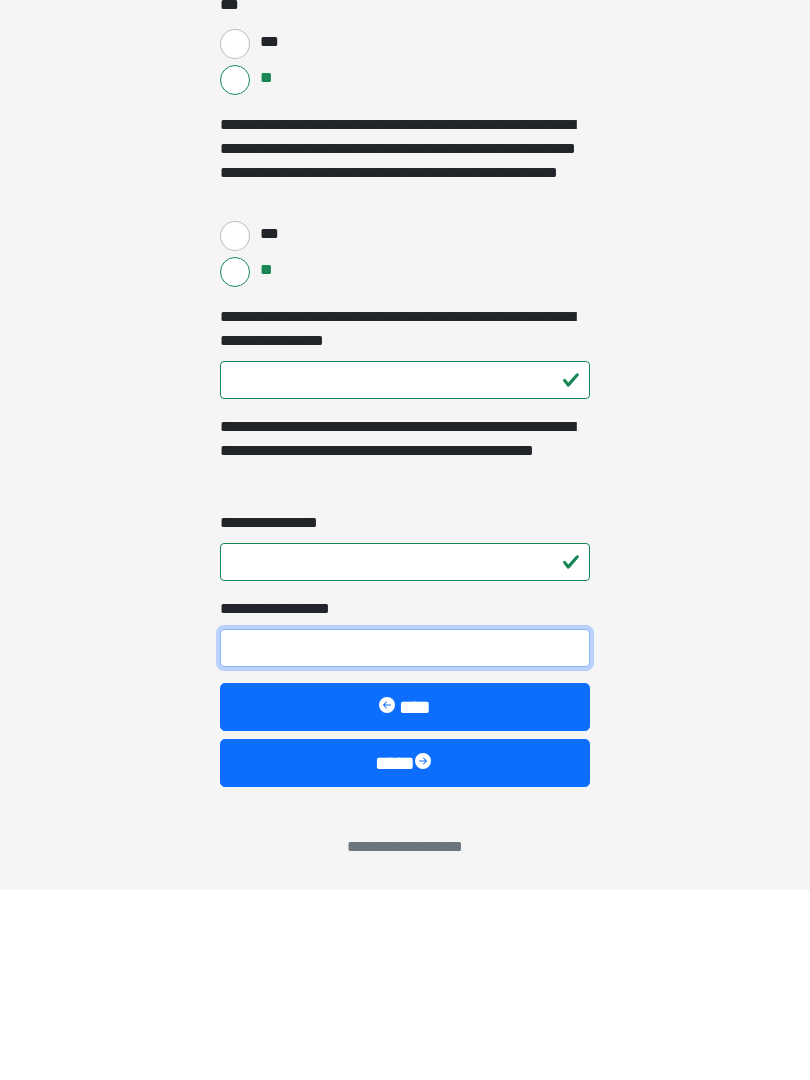 click on "**********" at bounding box center [405, 838] 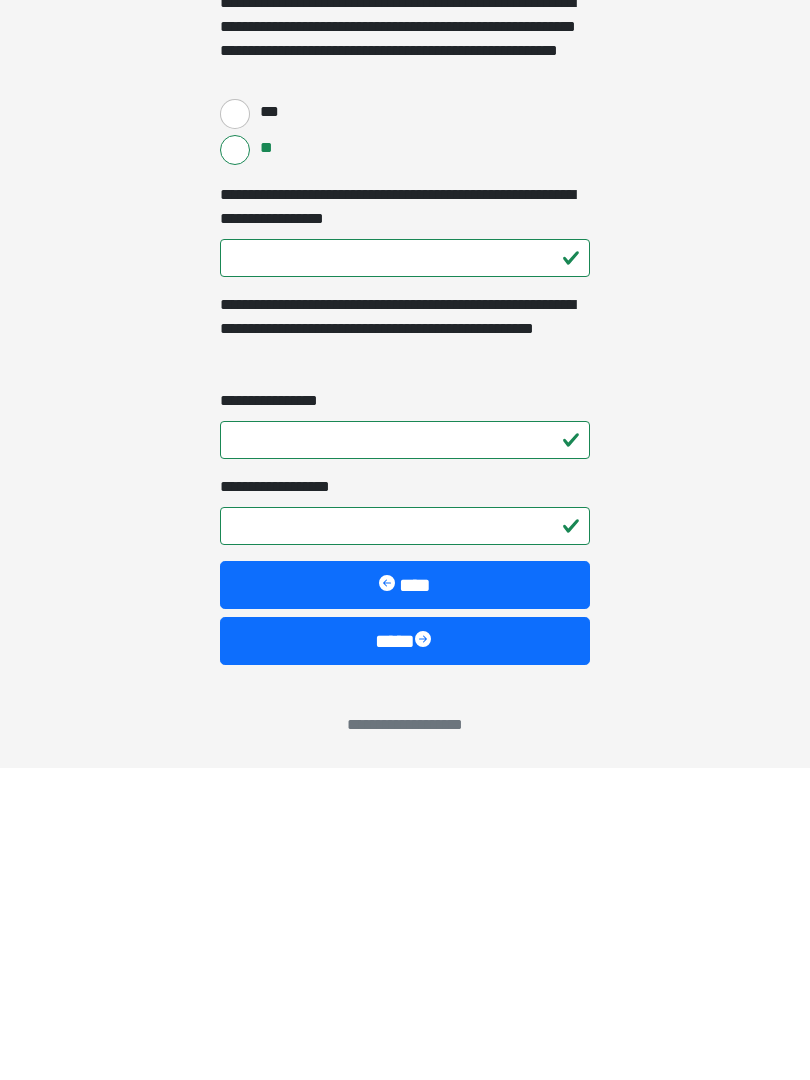 click on "****" at bounding box center (405, 953) 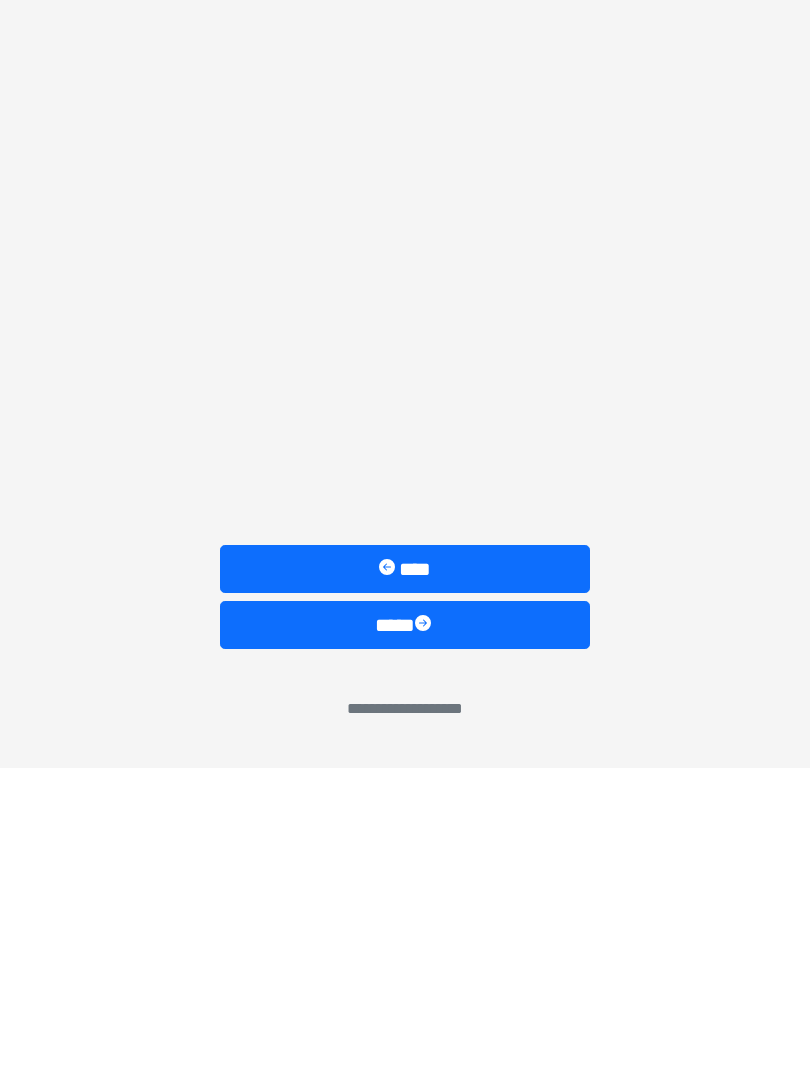 scroll, scrollTop: 0, scrollLeft: 0, axis: both 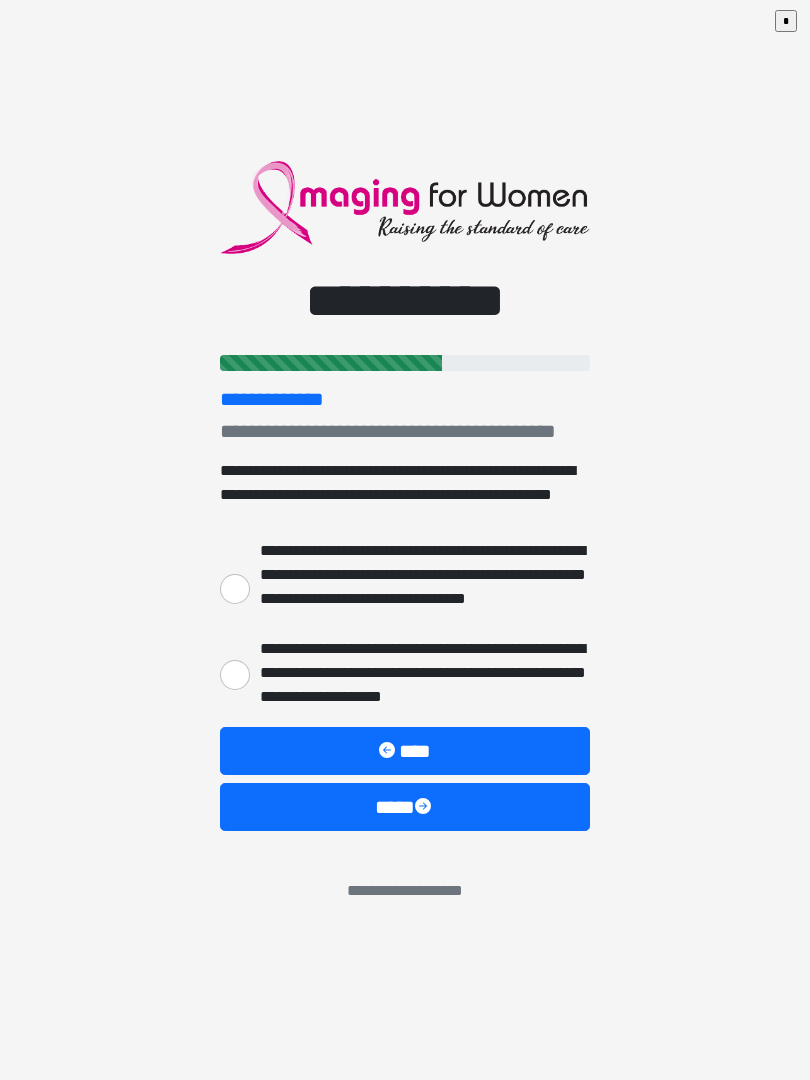 click on "**********" at bounding box center [235, 589] 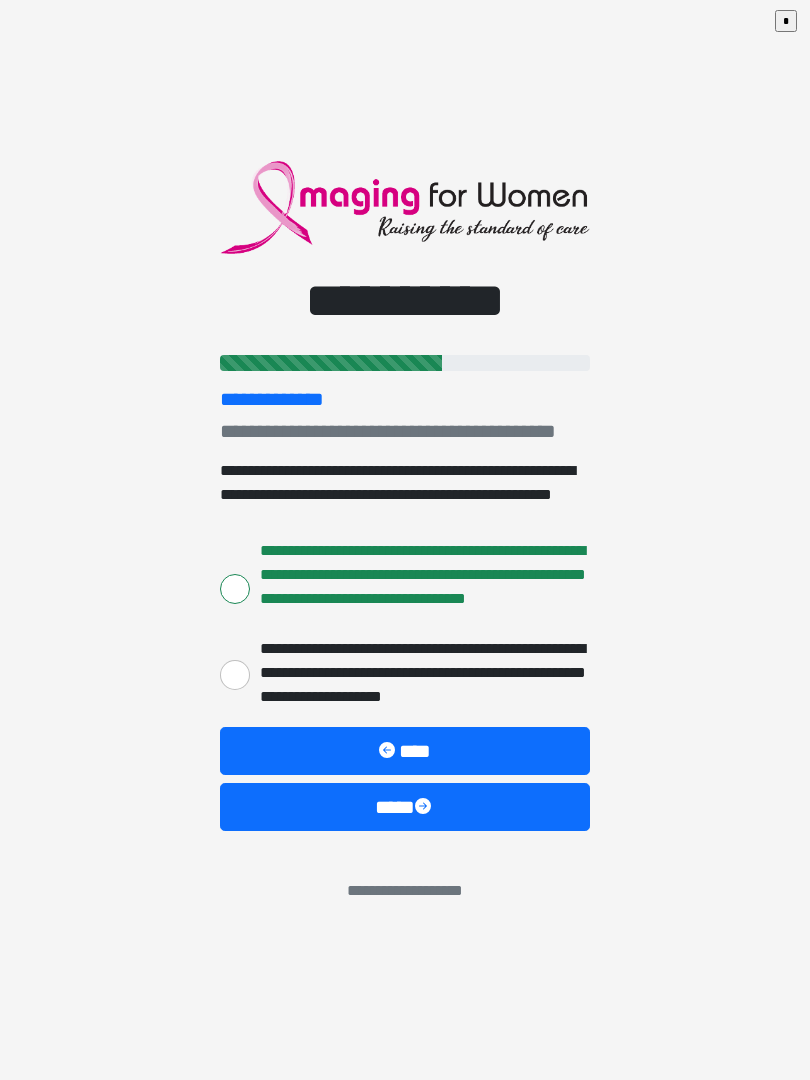 click on "****" at bounding box center (405, 807) 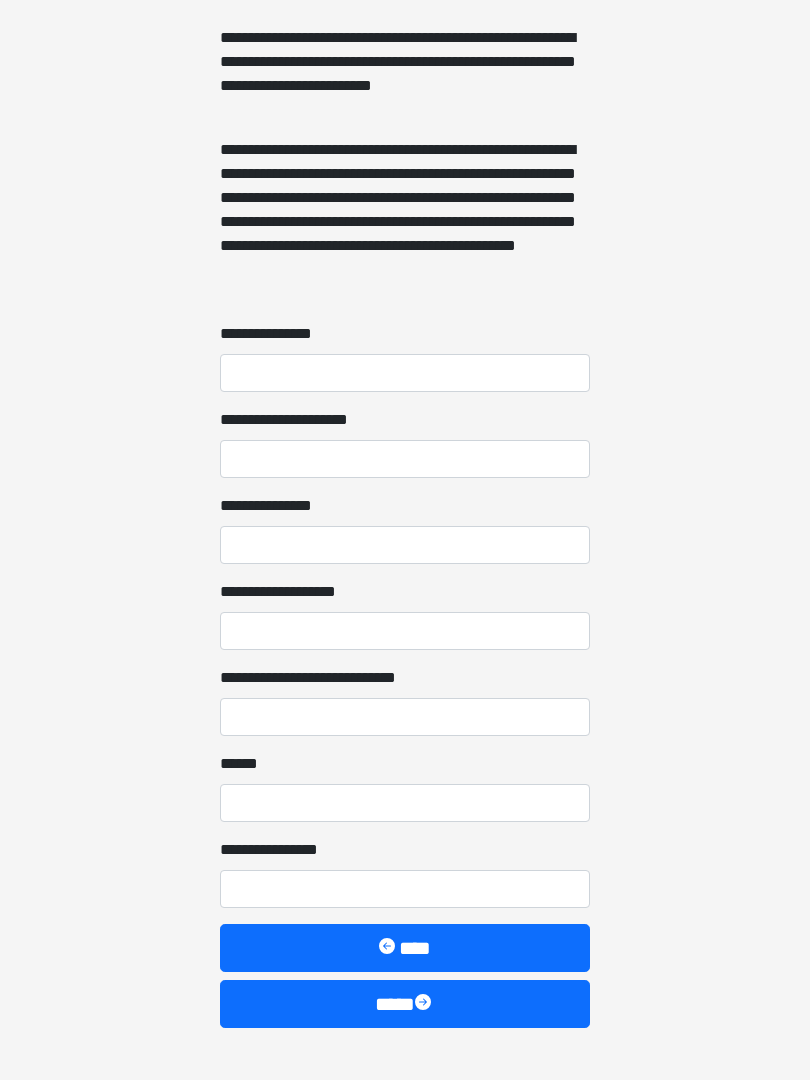 scroll, scrollTop: 1467, scrollLeft: 0, axis: vertical 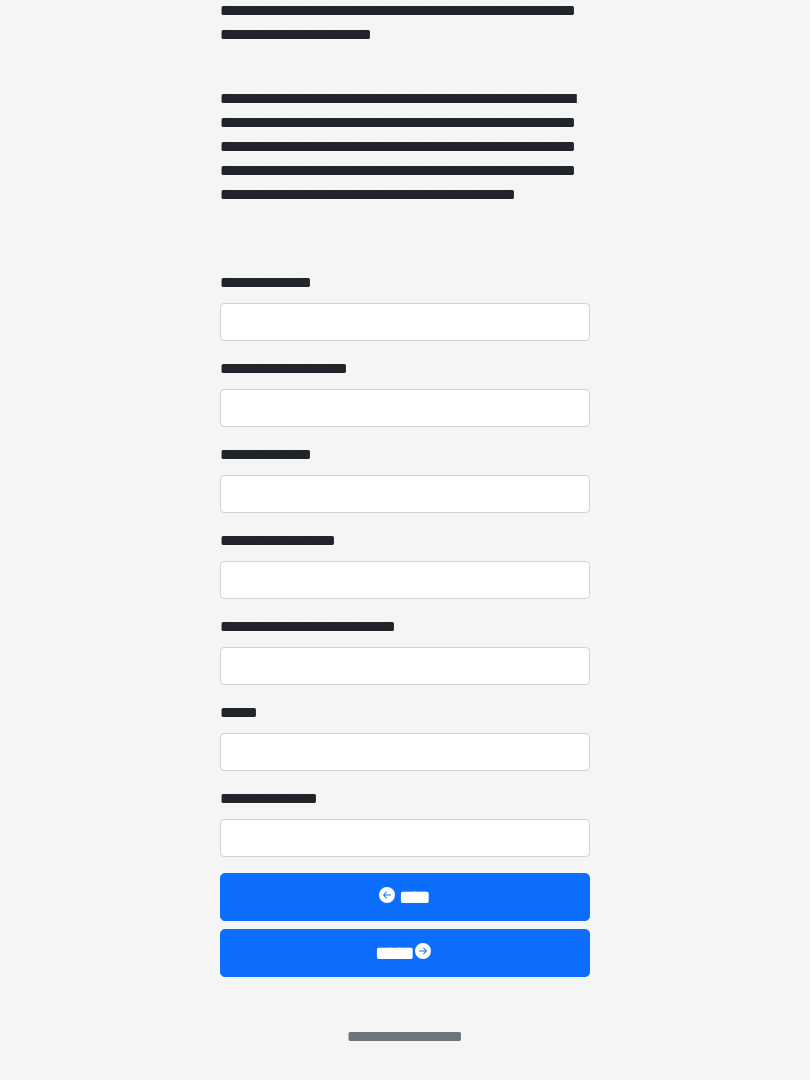 click on "****" at bounding box center (405, 953) 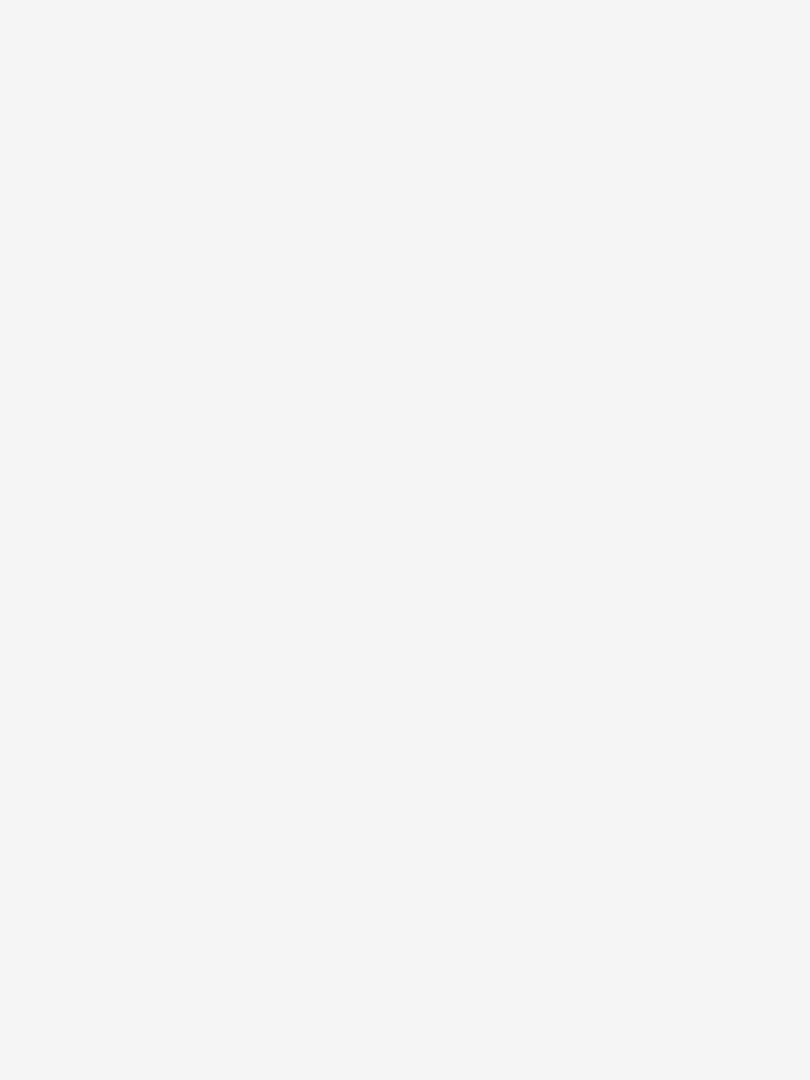 scroll, scrollTop: 0, scrollLeft: 0, axis: both 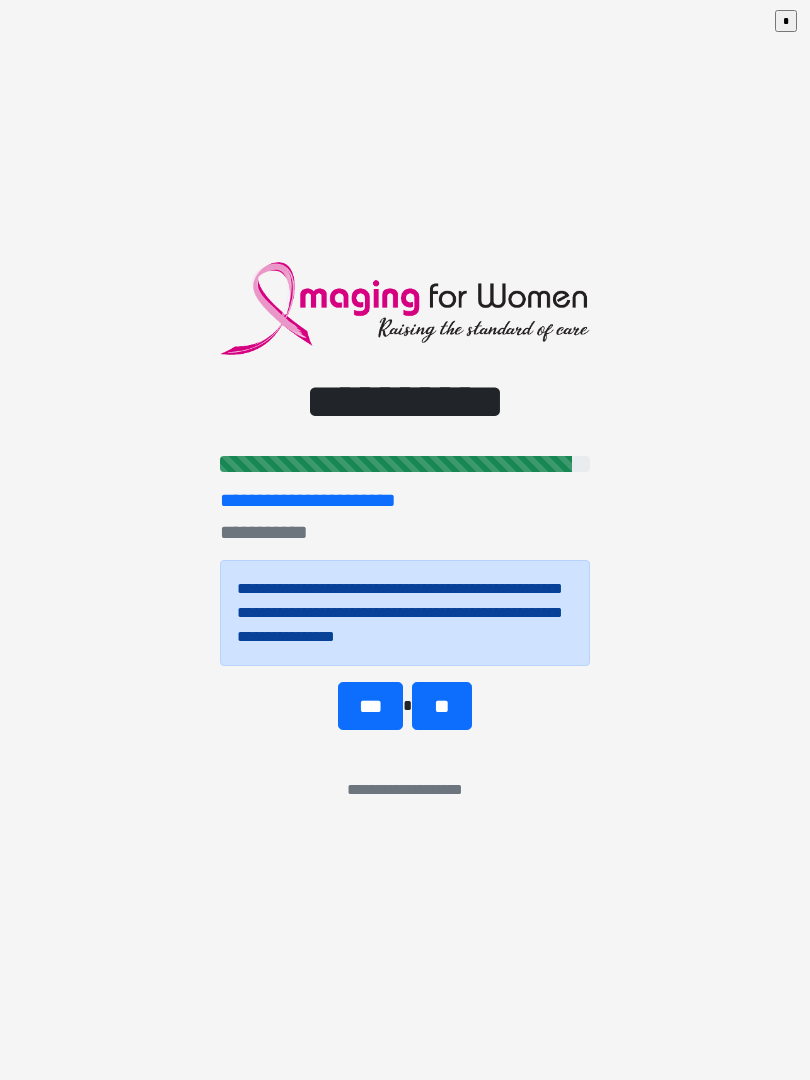 click on "**" at bounding box center [441, 706] 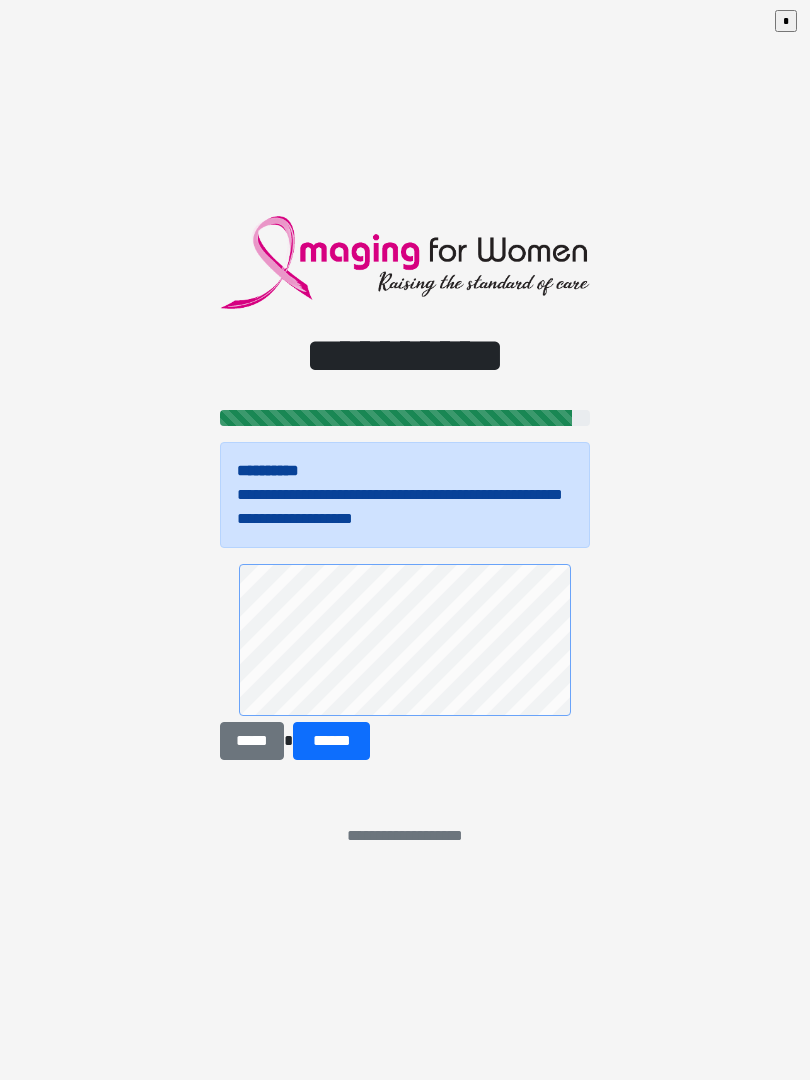 click on "******" at bounding box center (331, 741) 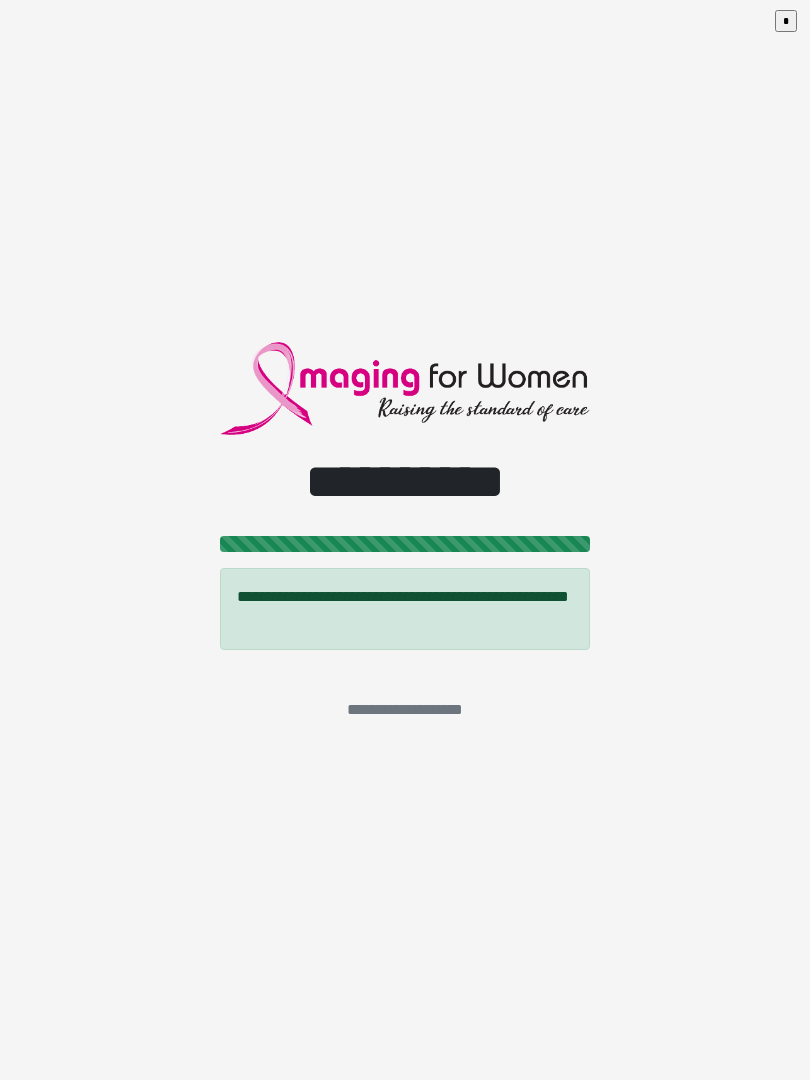 click on "*" at bounding box center (786, 21) 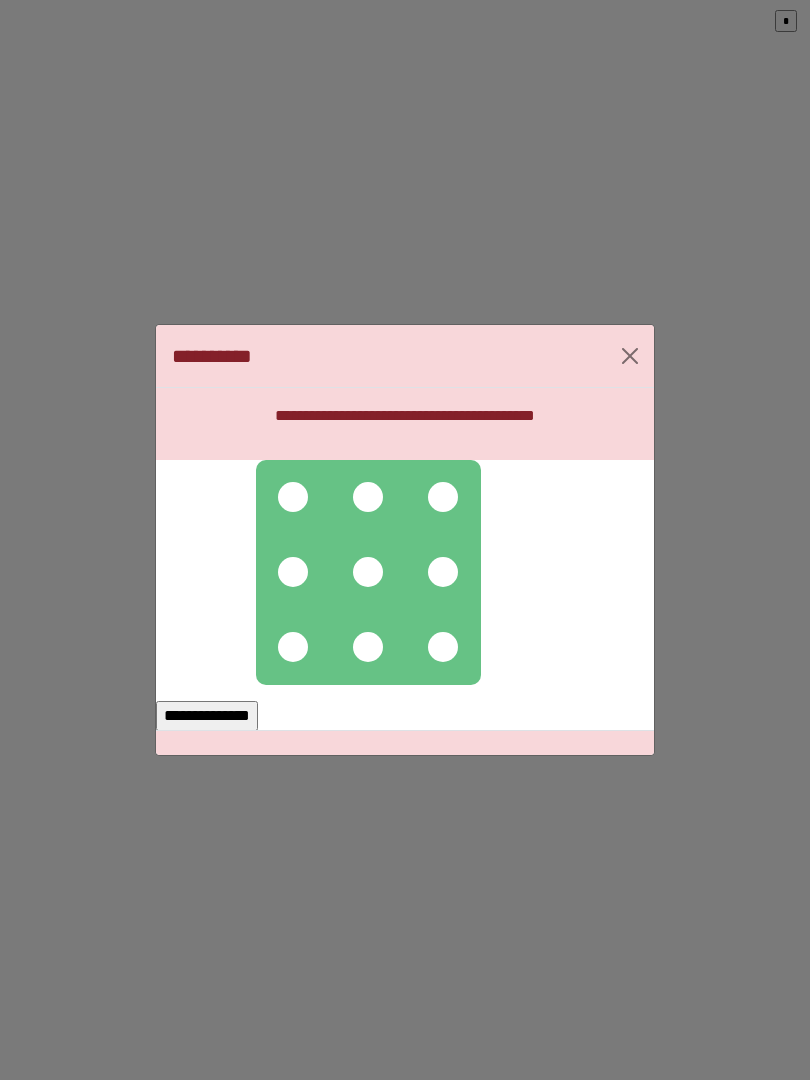 click at bounding box center [293, 497] 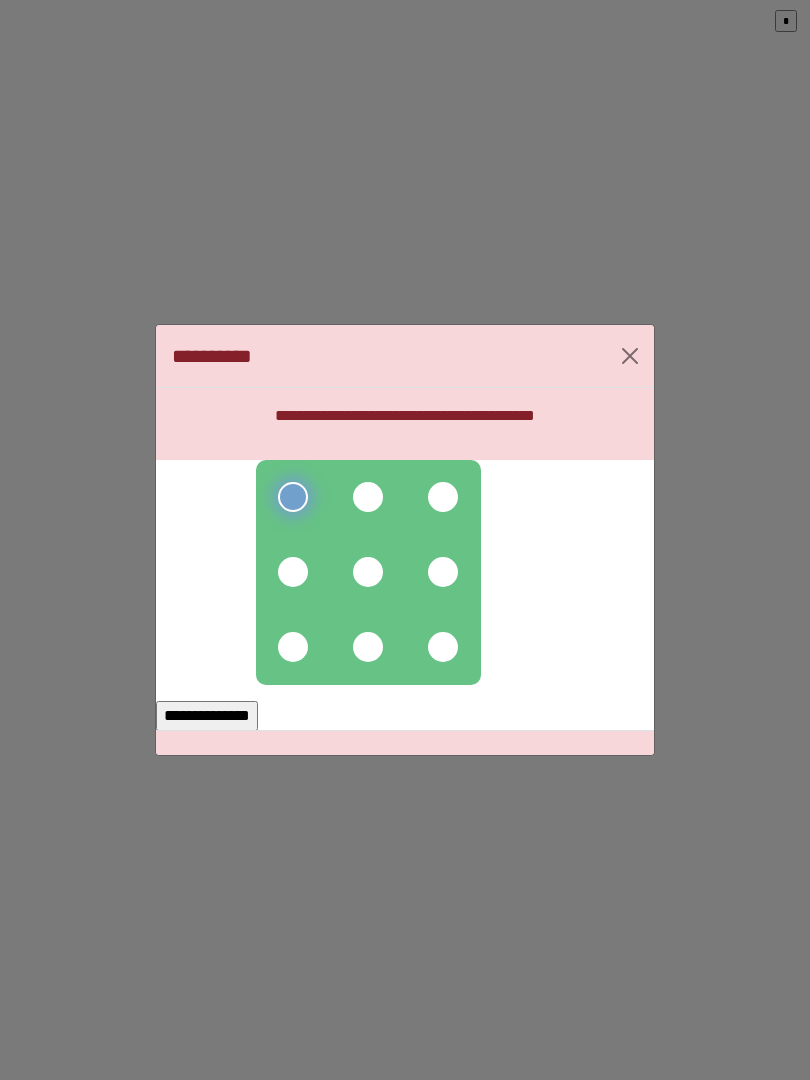 click at bounding box center (368, 497) 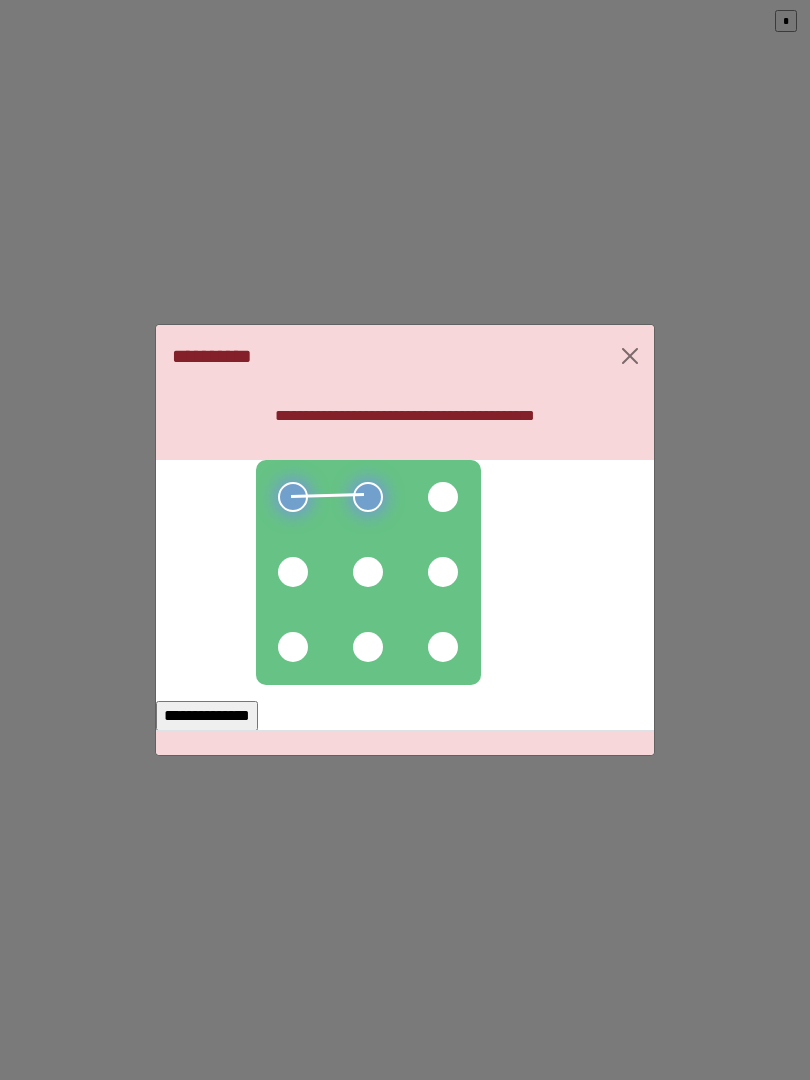 click at bounding box center (443, 497) 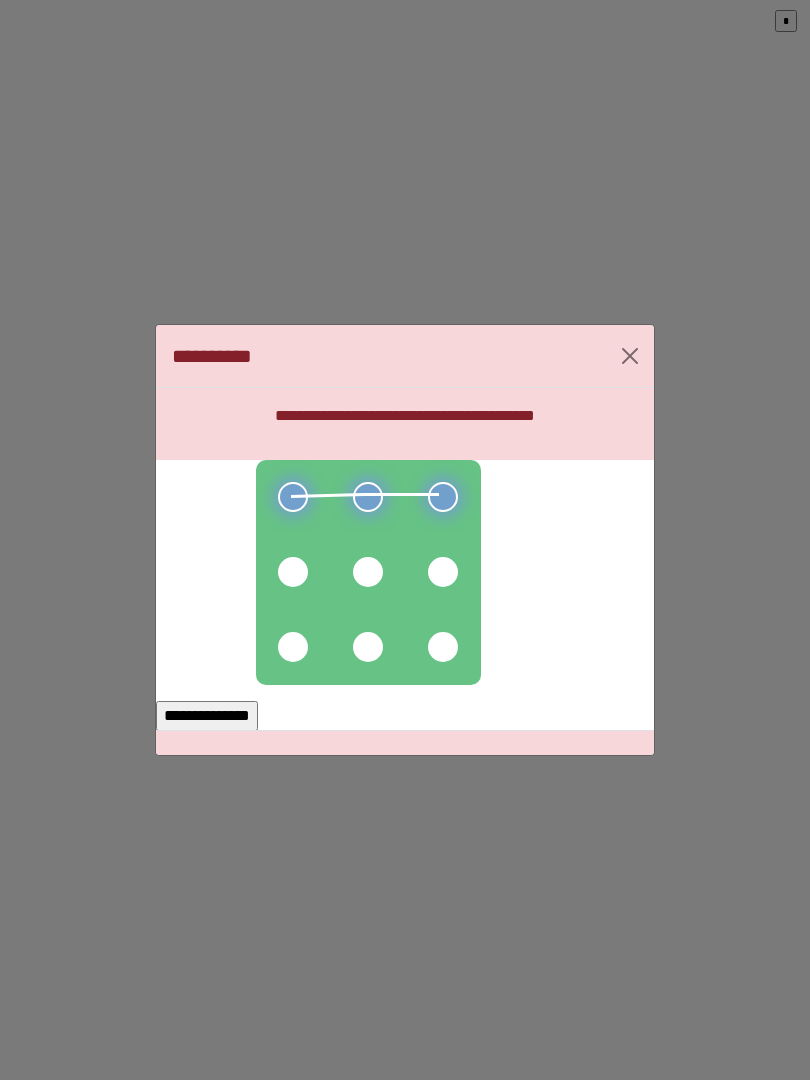 click at bounding box center [443, 572] 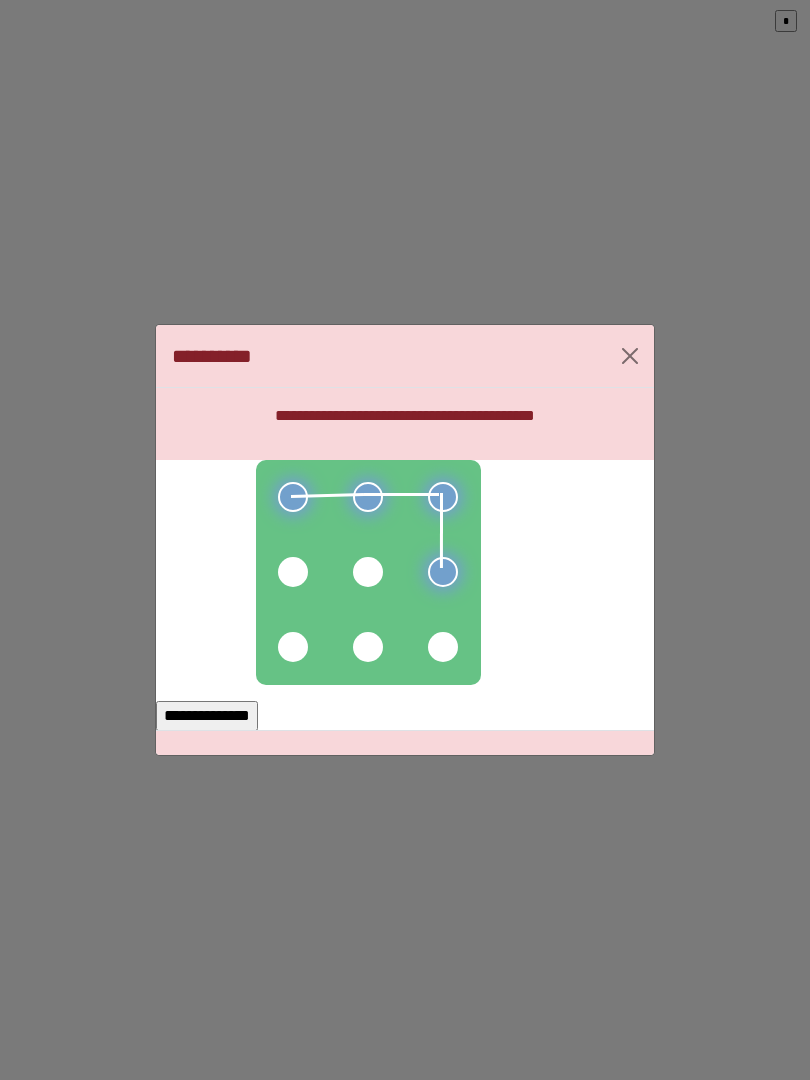 click at bounding box center (443, 647) 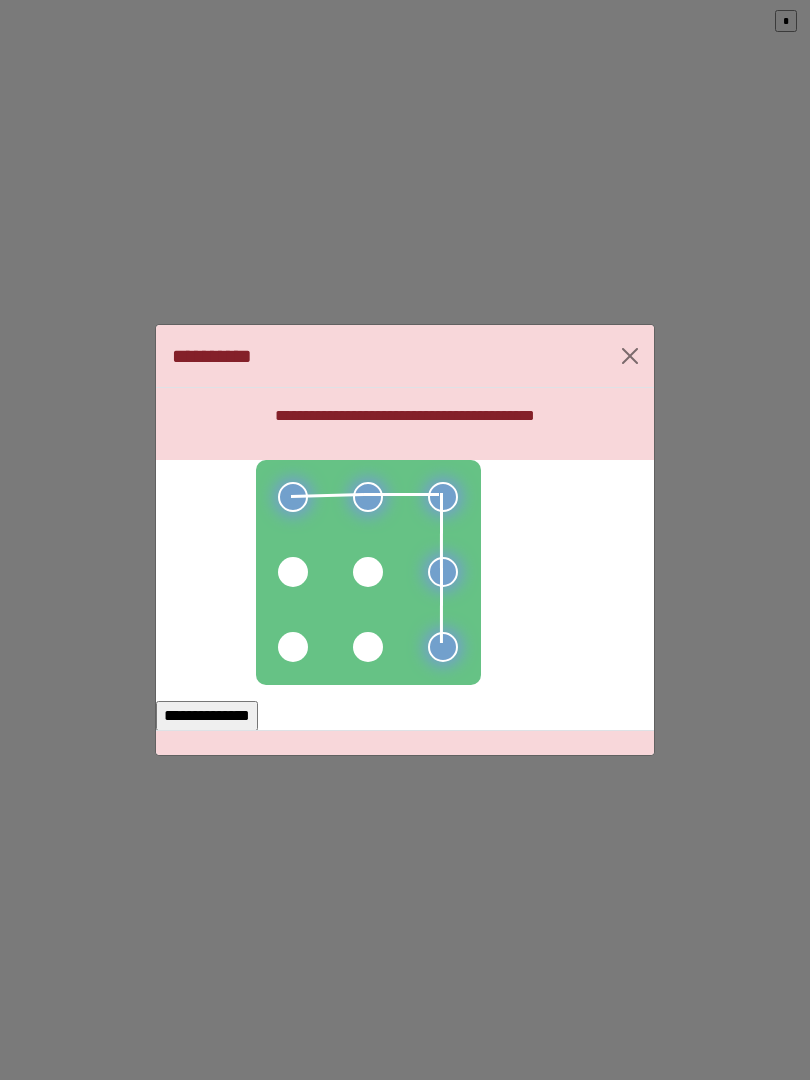 click at bounding box center (368, 647) 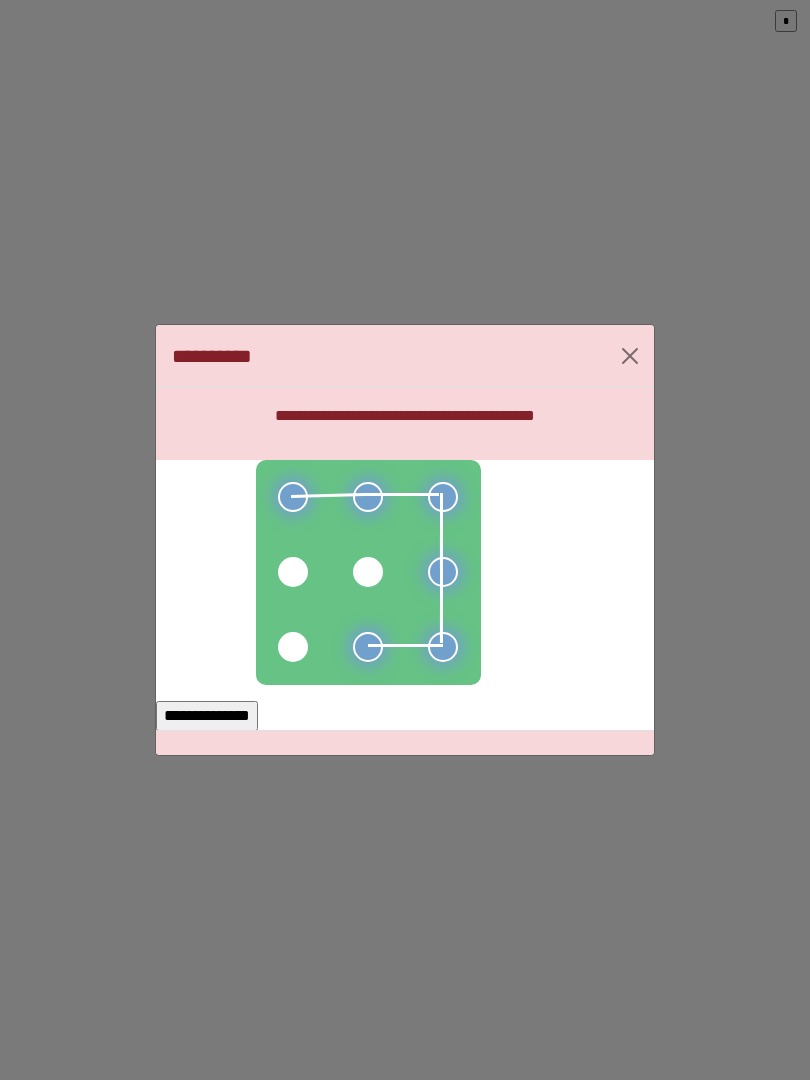click at bounding box center [293, 647] 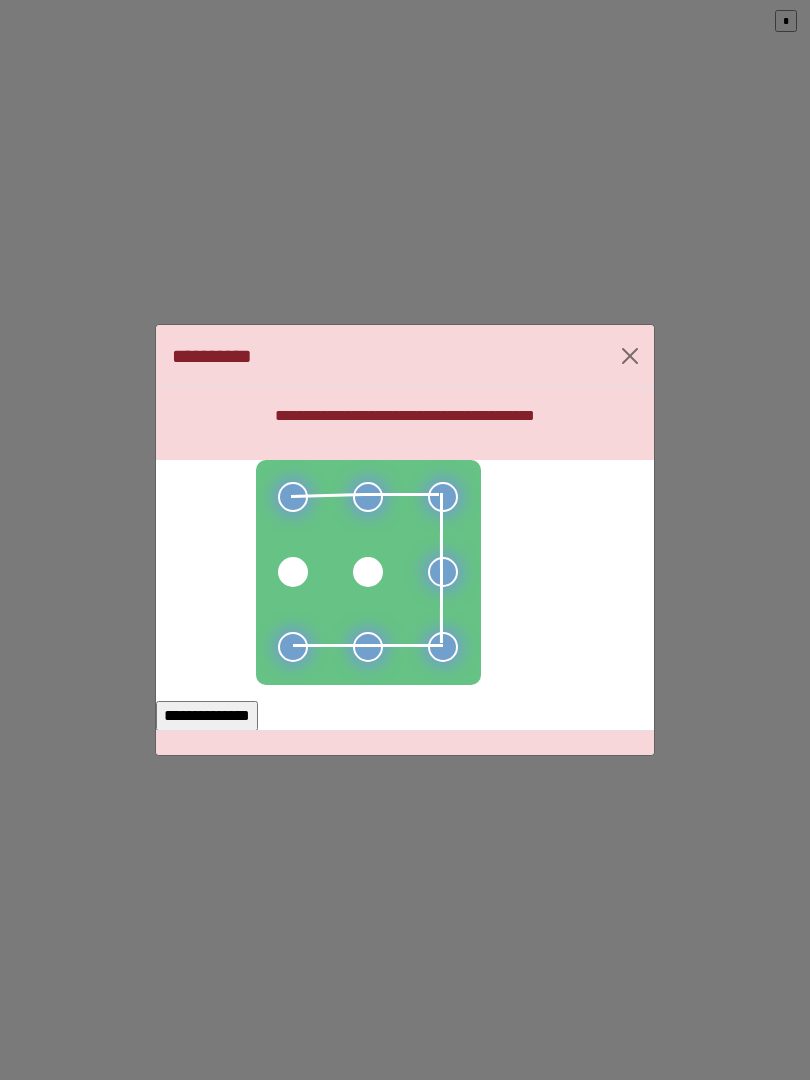 click on "**********" at bounding box center [207, 716] 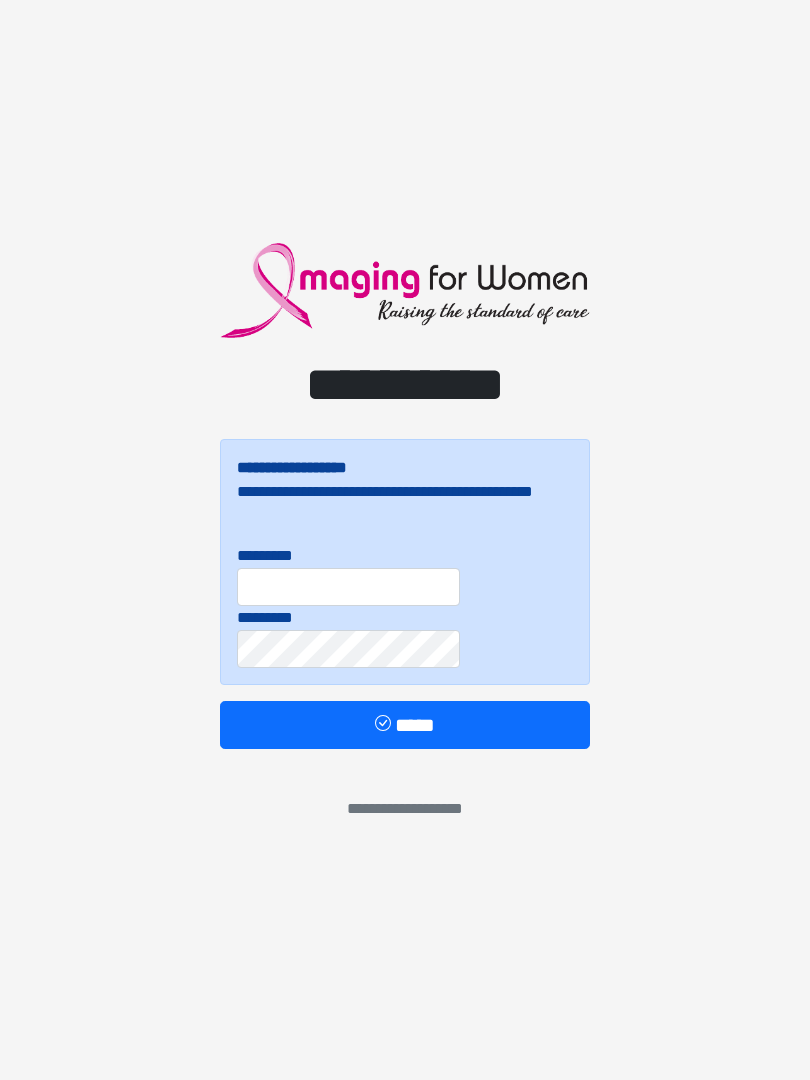 scroll, scrollTop: 0, scrollLeft: 0, axis: both 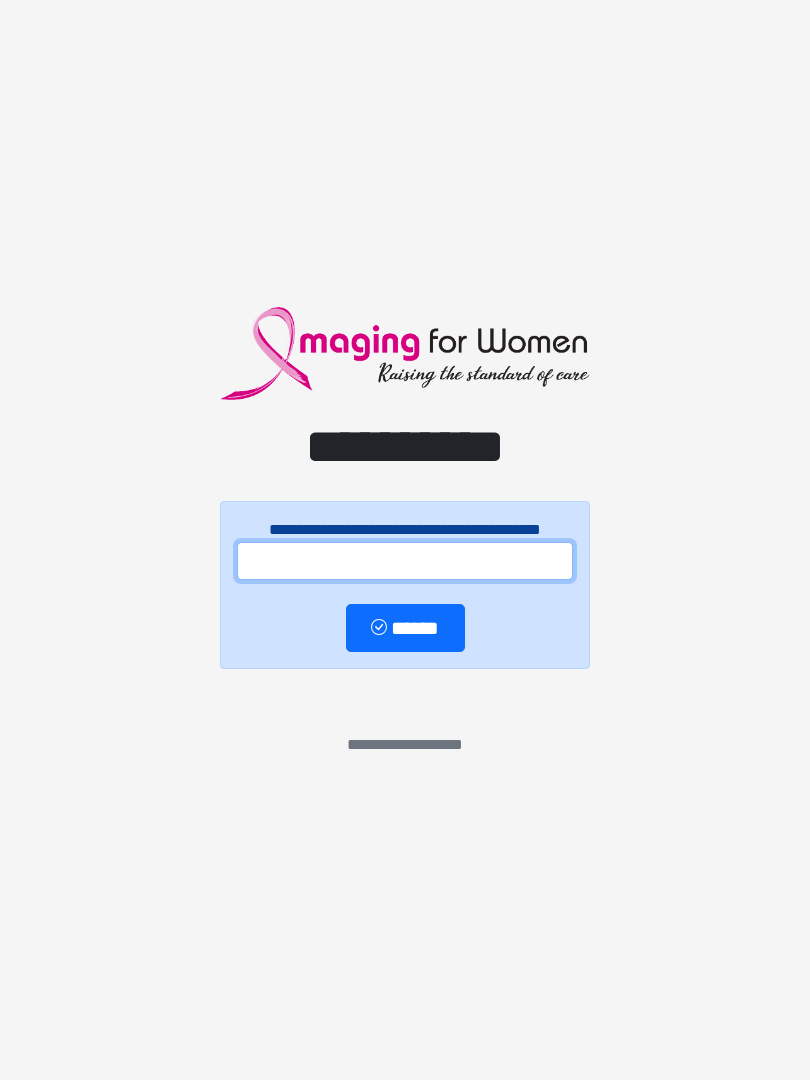 click at bounding box center [405, 561] 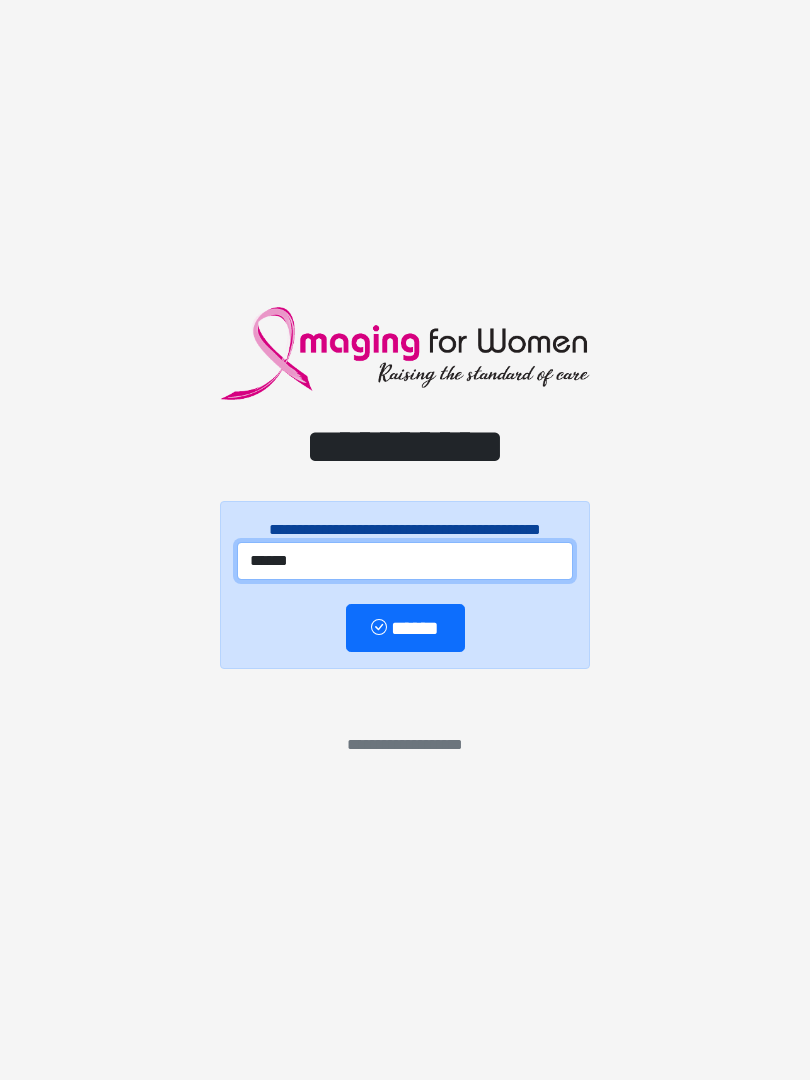 type on "******" 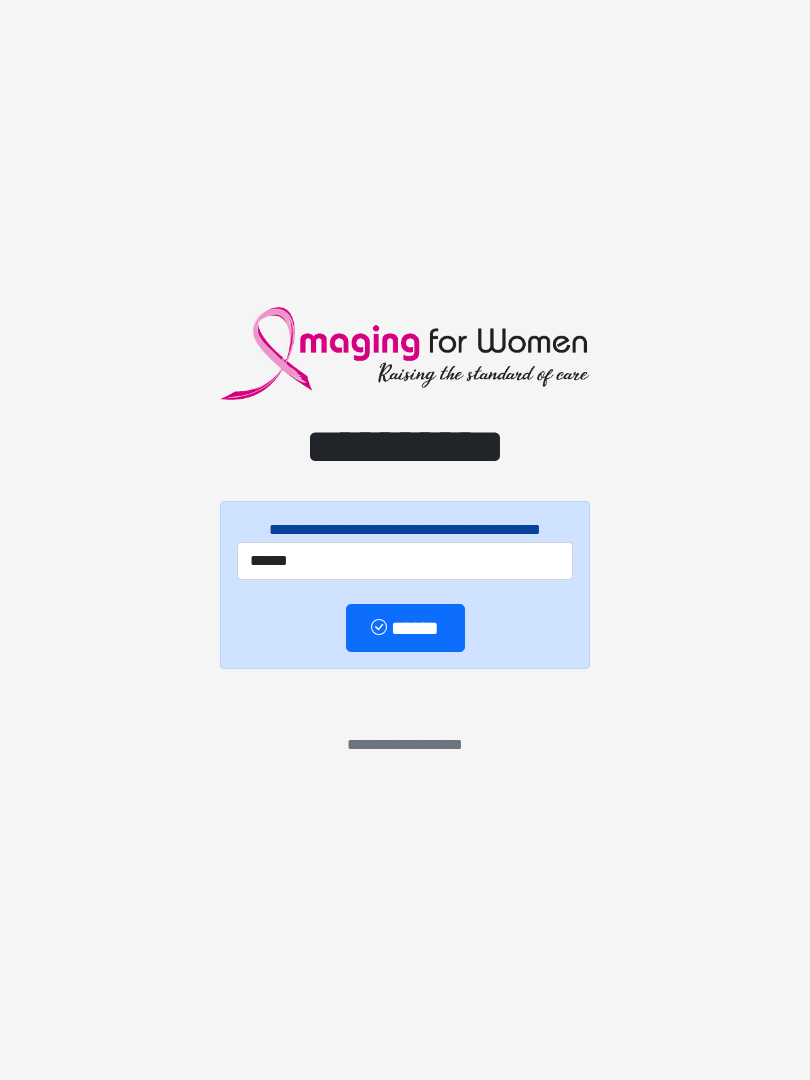 click on "******" at bounding box center (405, 628) 